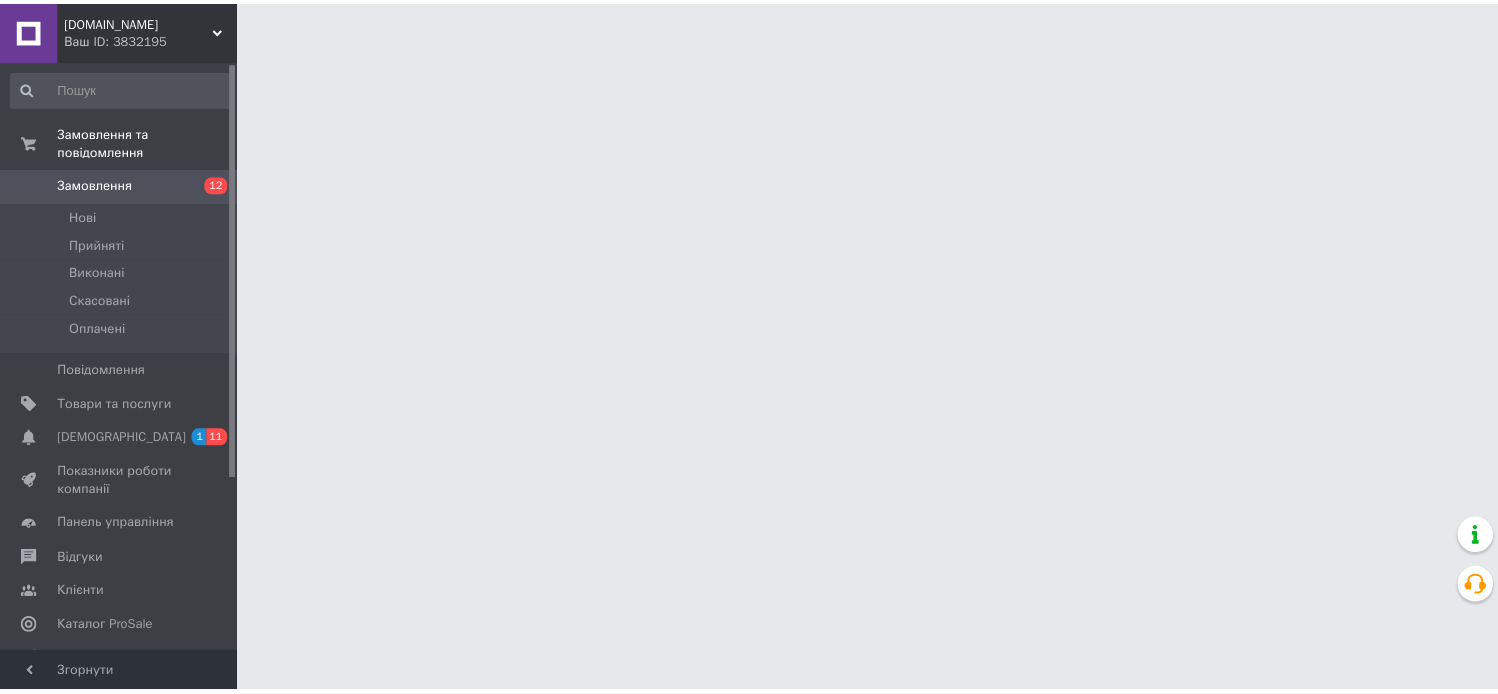 scroll, scrollTop: 0, scrollLeft: 0, axis: both 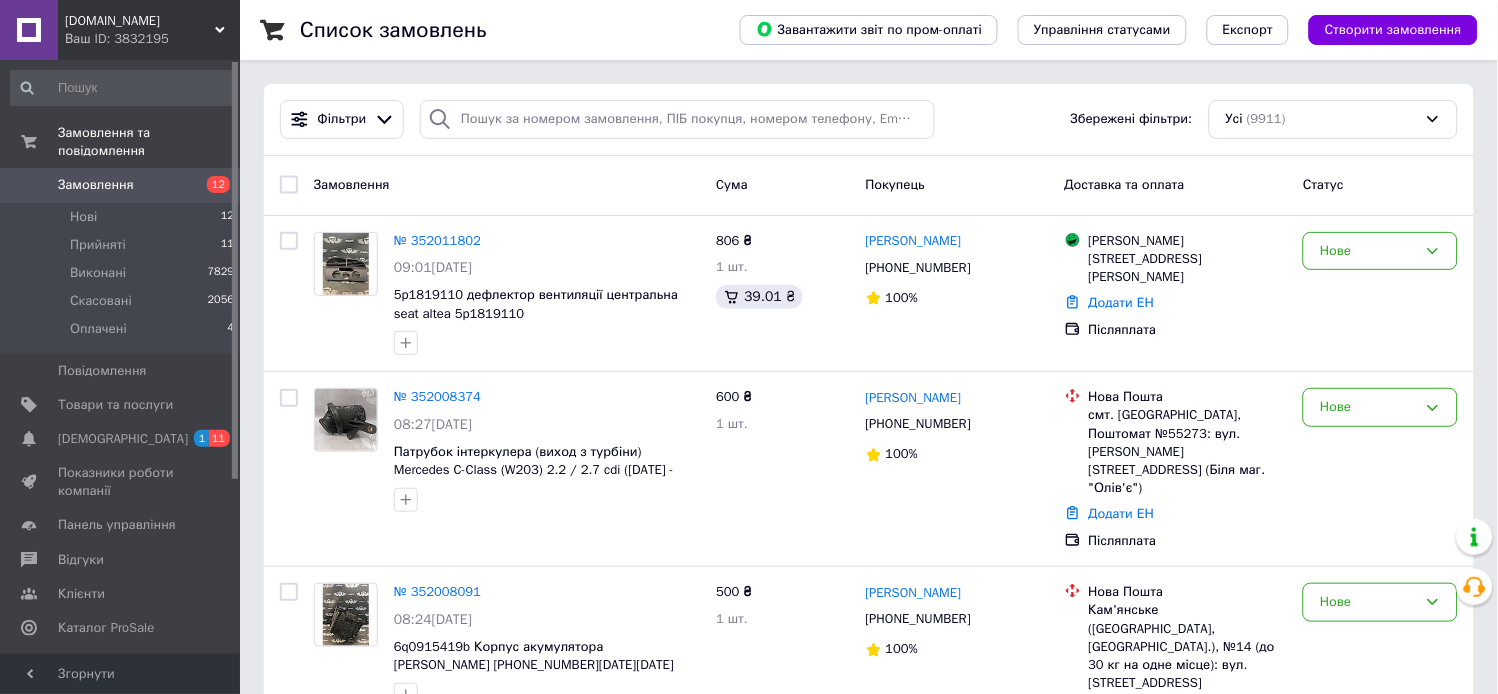 click on "Замовлення" at bounding box center [121, 185] 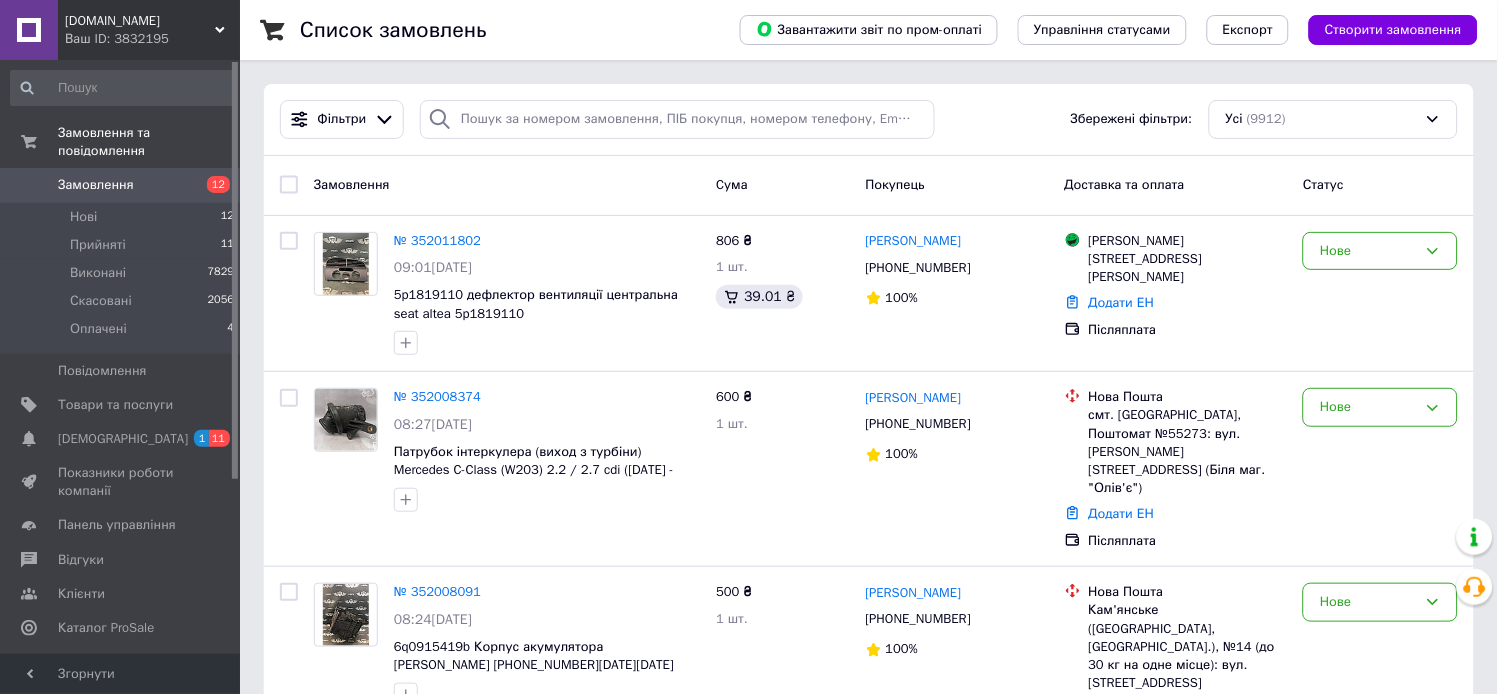 click on "Замовлення" at bounding box center (121, 185) 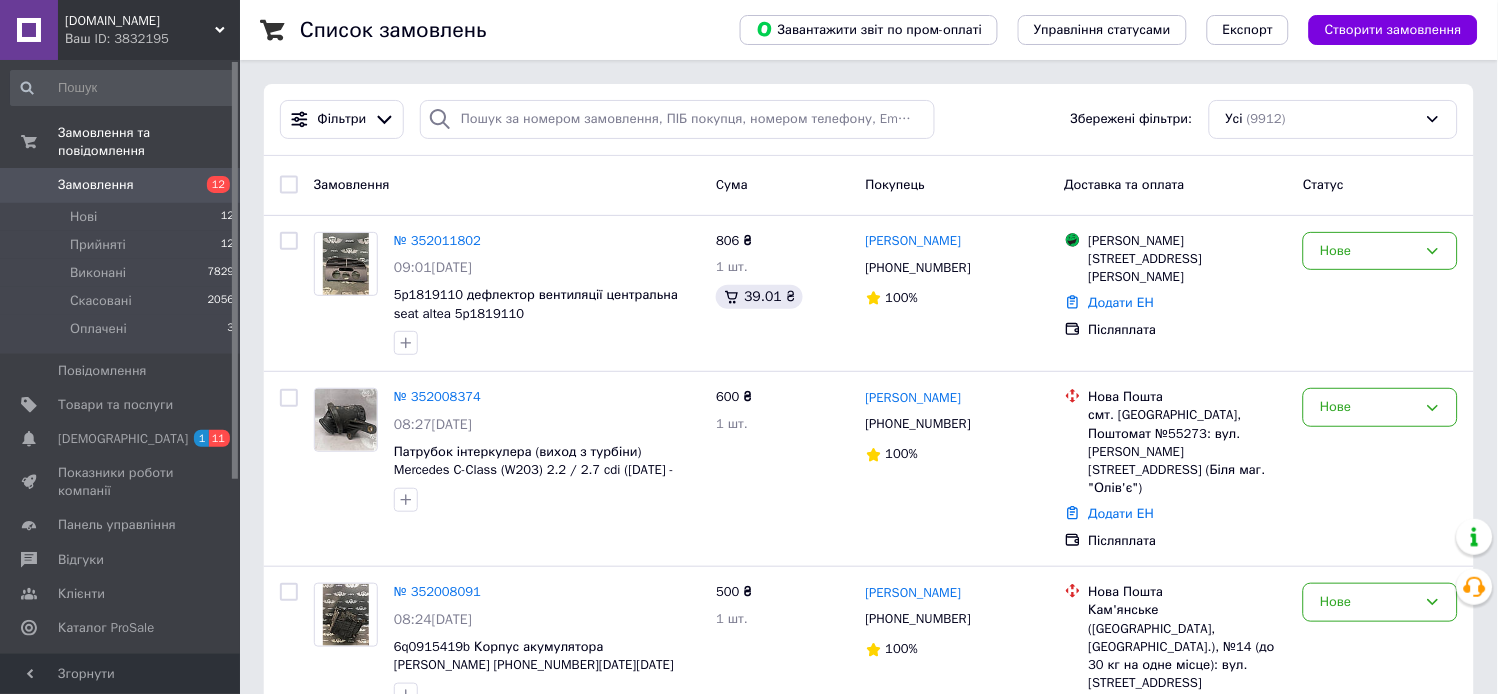 click on "12" at bounding box center (212, 185) 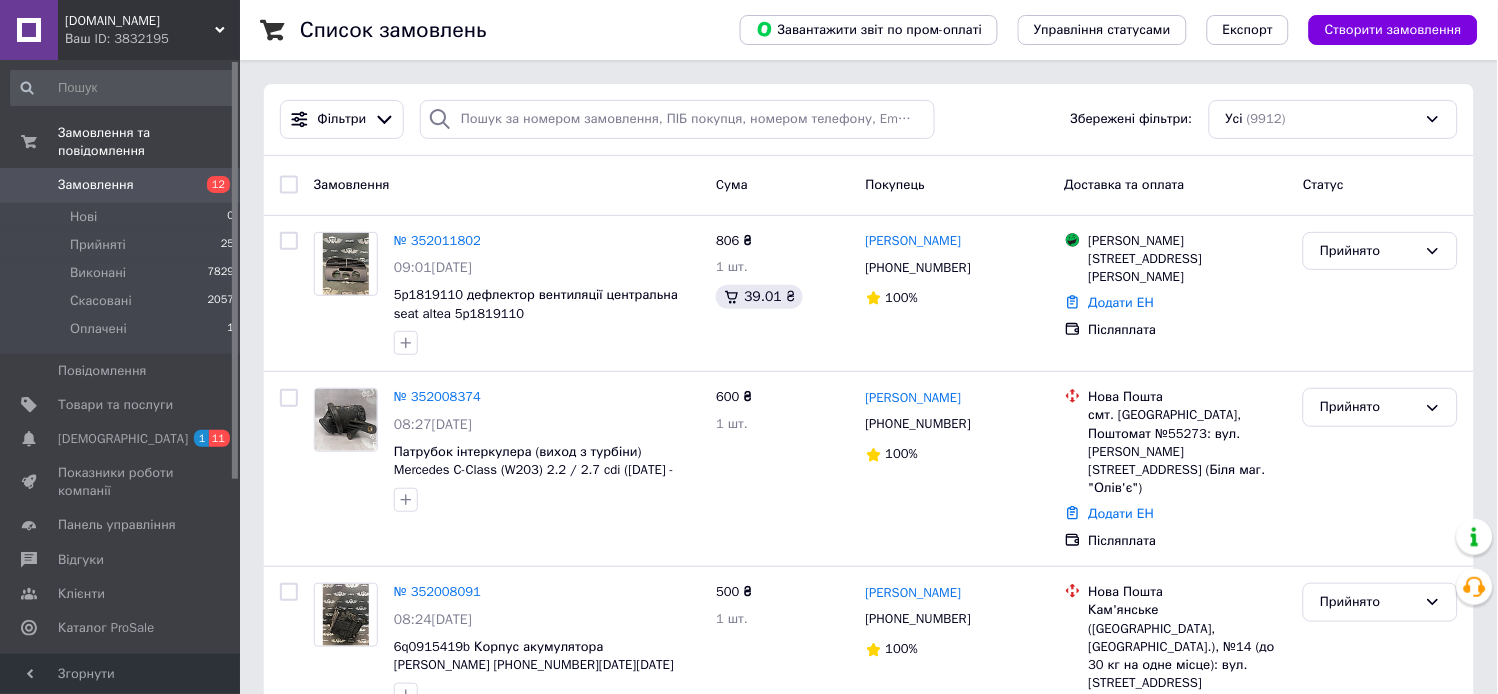 click on "Замовлення" at bounding box center (121, 185) 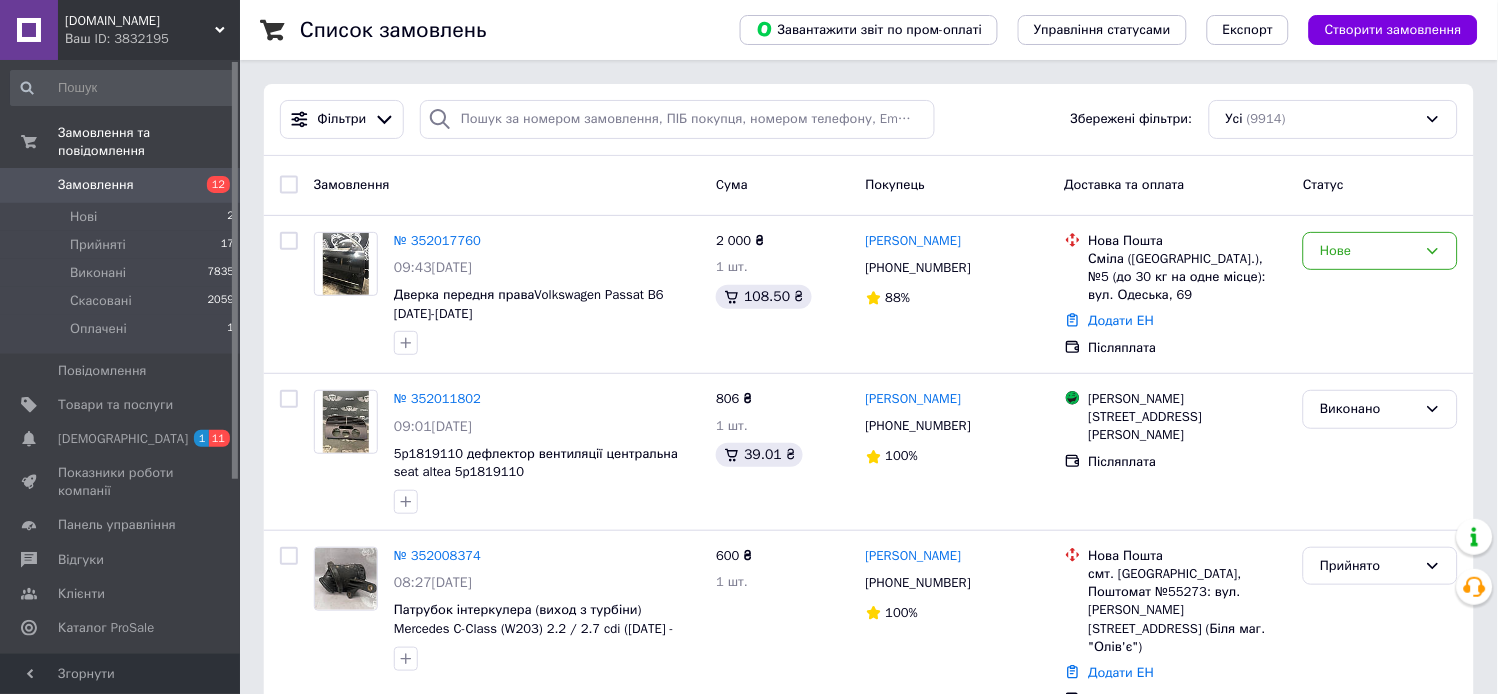 click on "Замовлення" at bounding box center [121, 185] 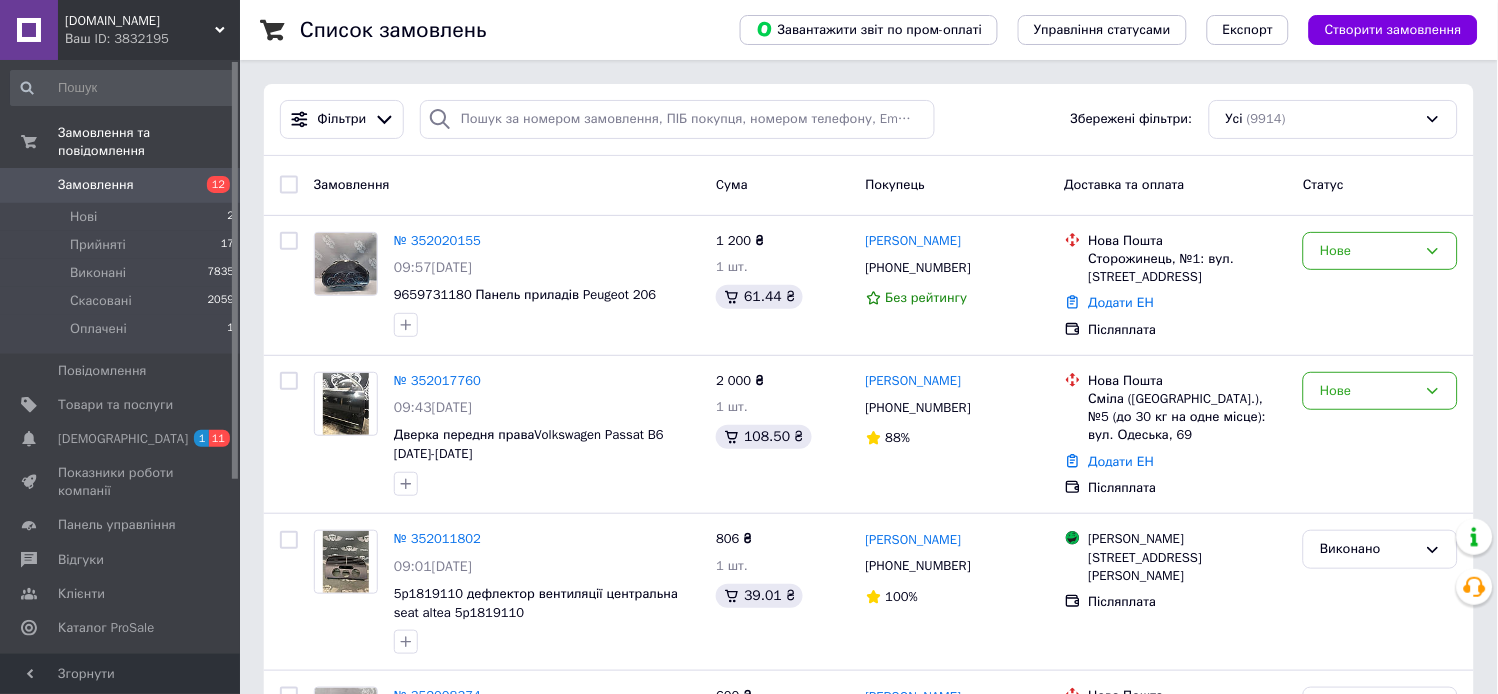 click on "Замовлення" at bounding box center [121, 185] 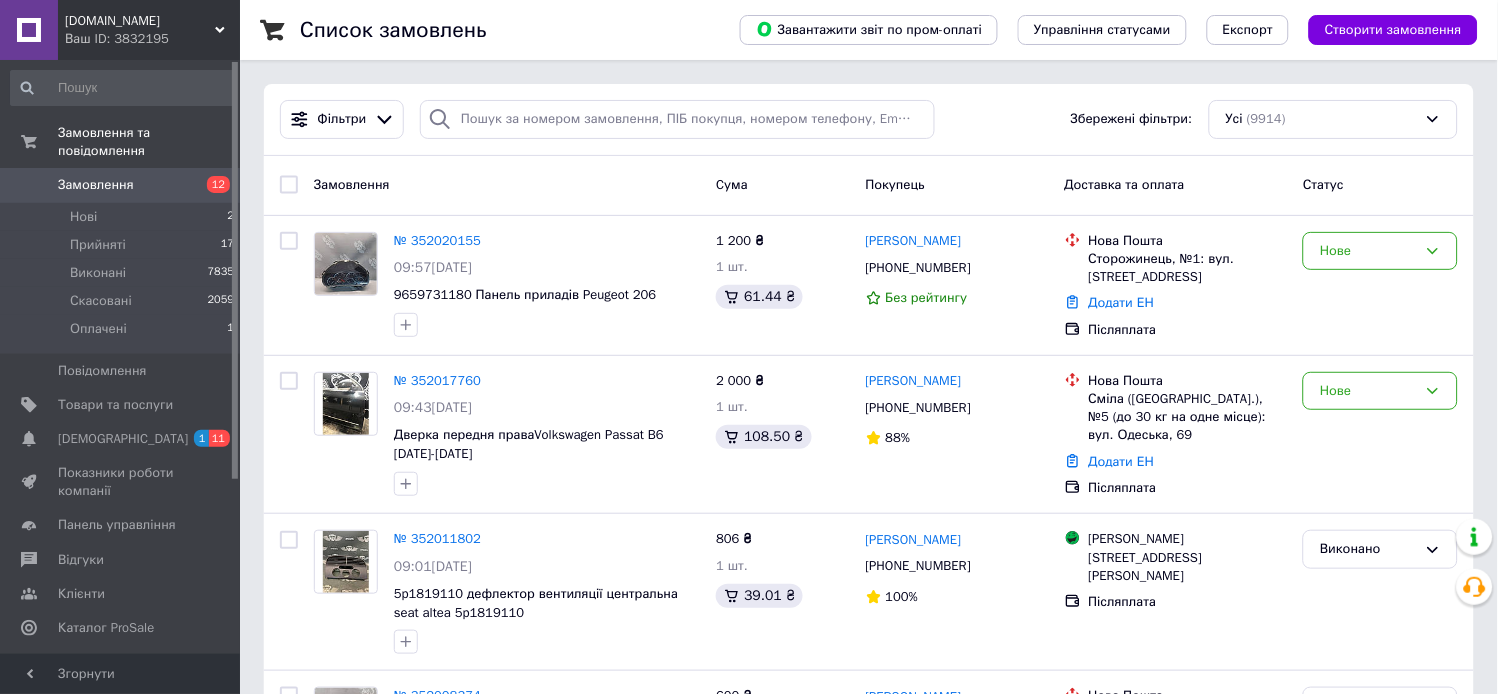 click on "Замовлення" at bounding box center (121, 185) 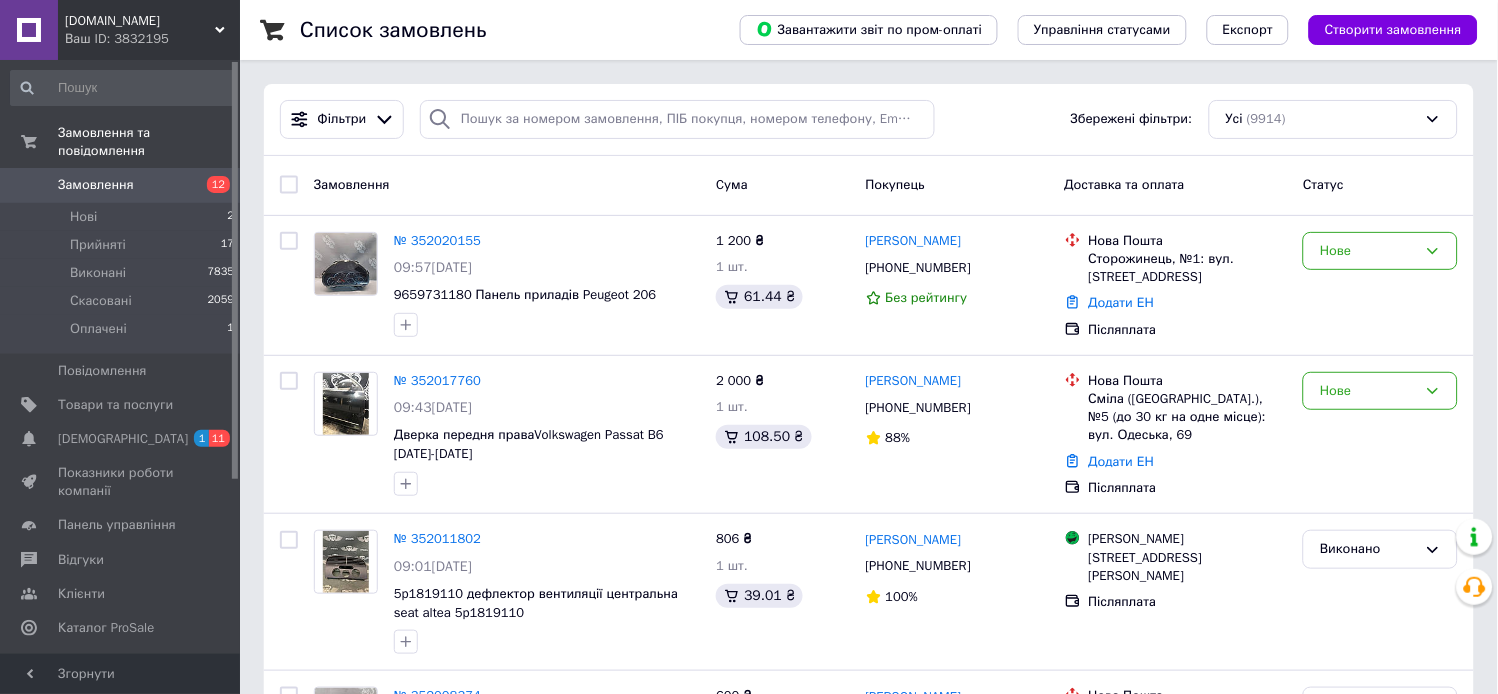 click on "Замовлення" at bounding box center [121, 185] 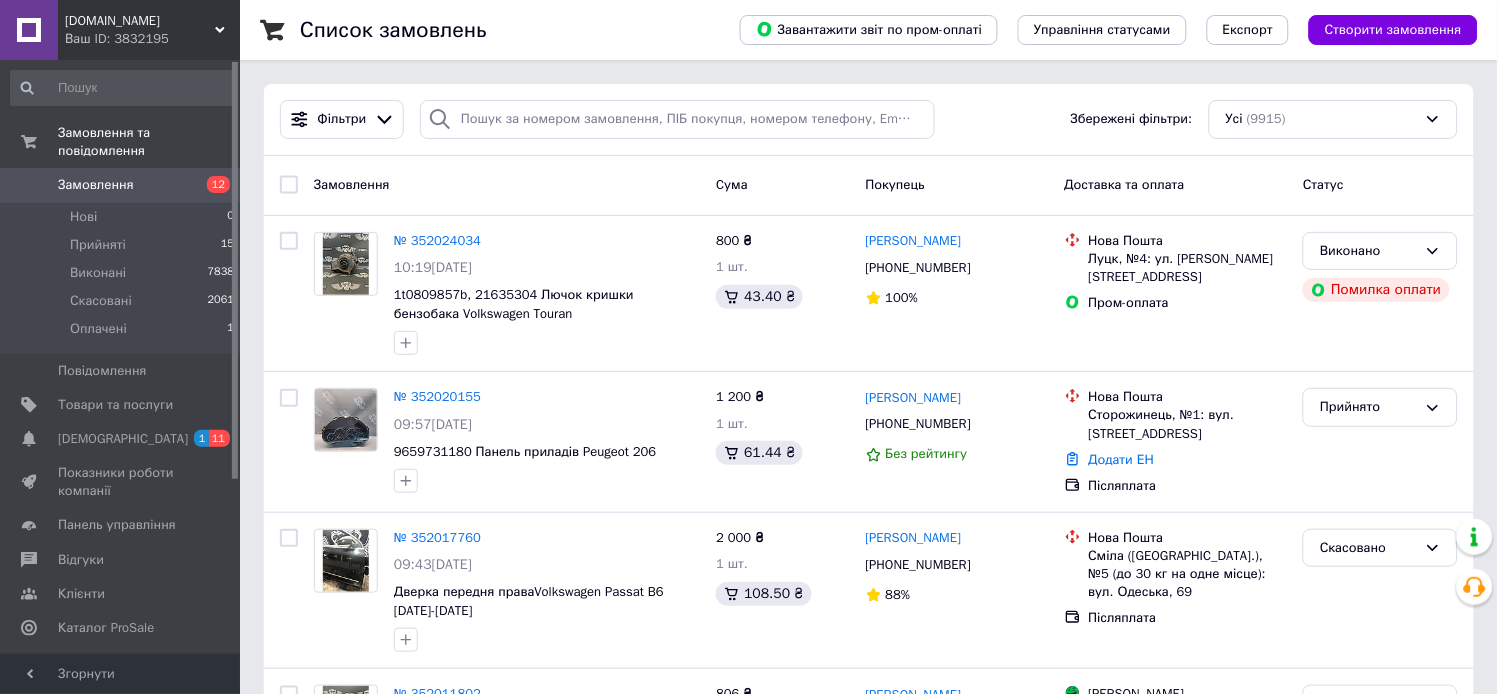 click on "Замовлення 12" at bounding box center (123, 185) 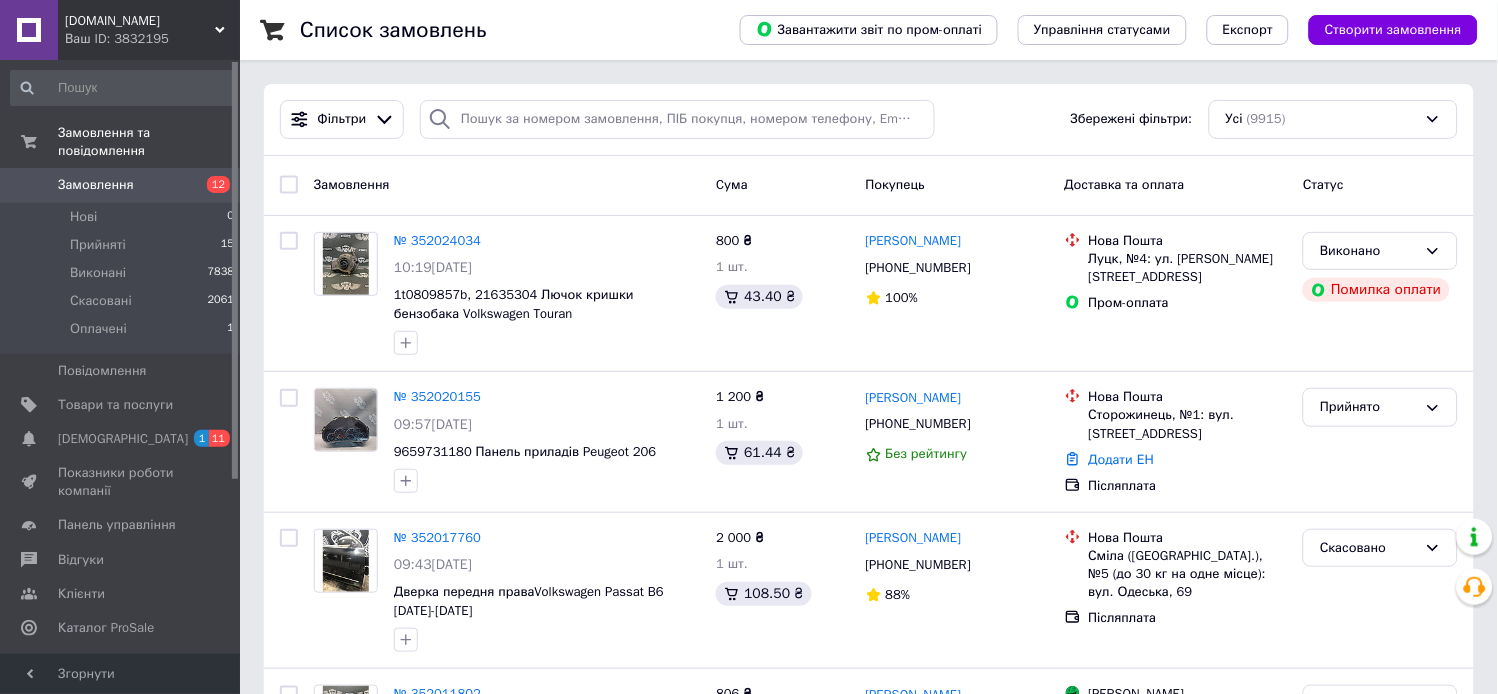 click on "Замовлення 12" at bounding box center (123, 185) 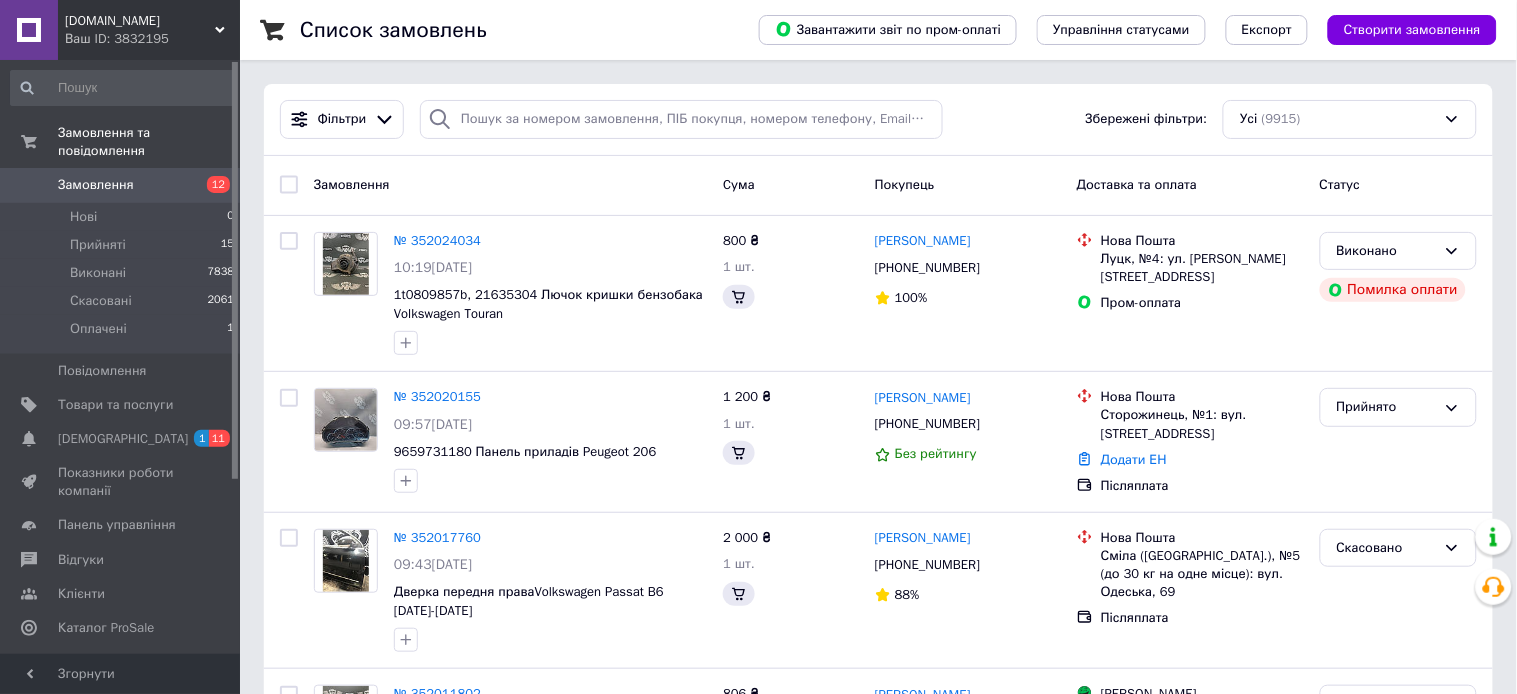 click on "Замовлення" at bounding box center (121, 185) 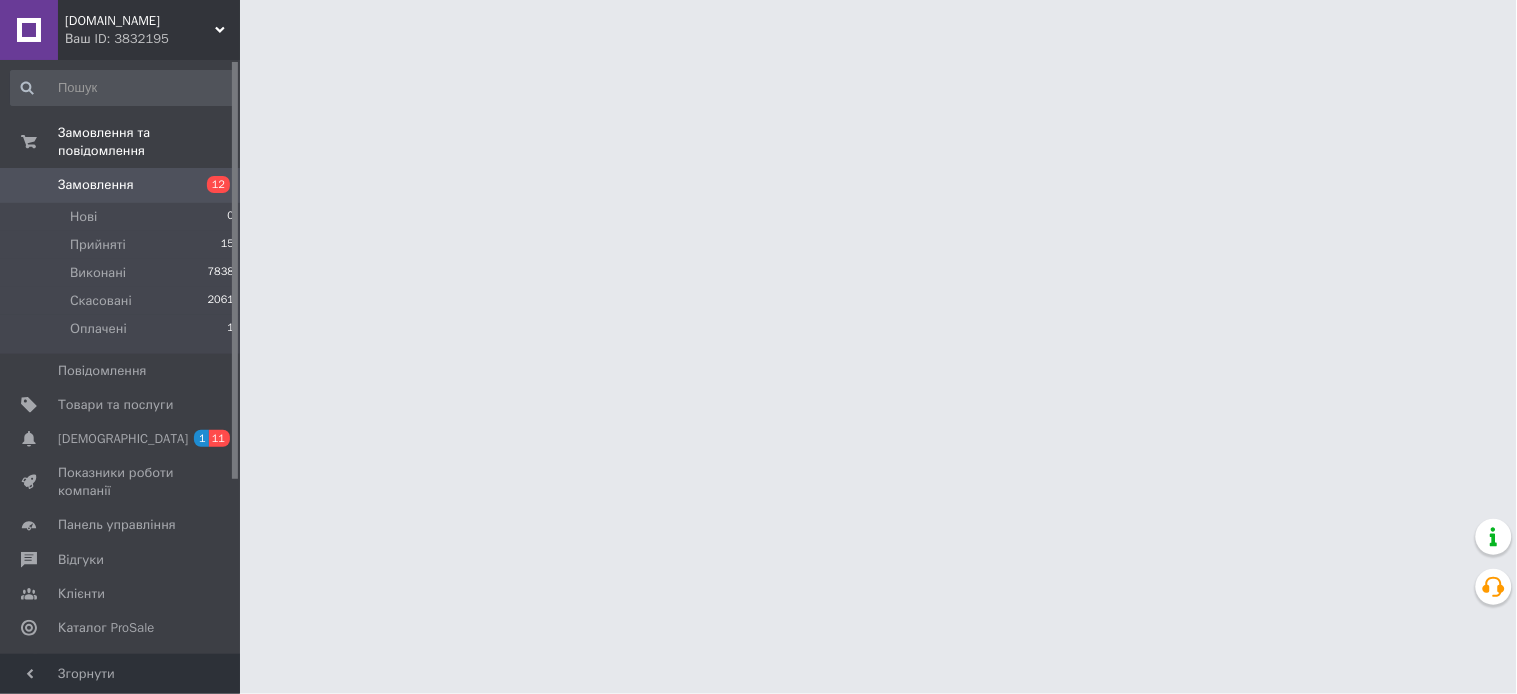 click on "Замовлення" at bounding box center [121, 185] 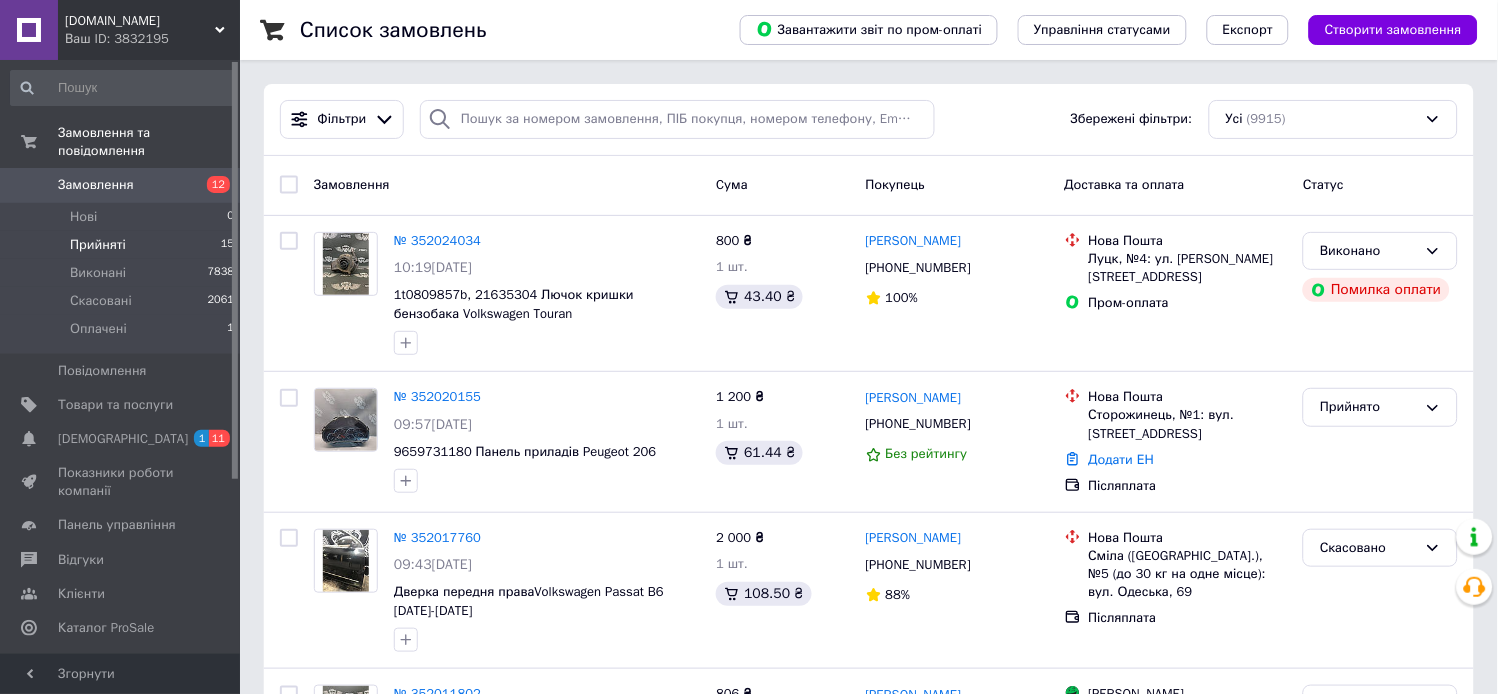 click on "Прийняті 15" at bounding box center (123, 245) 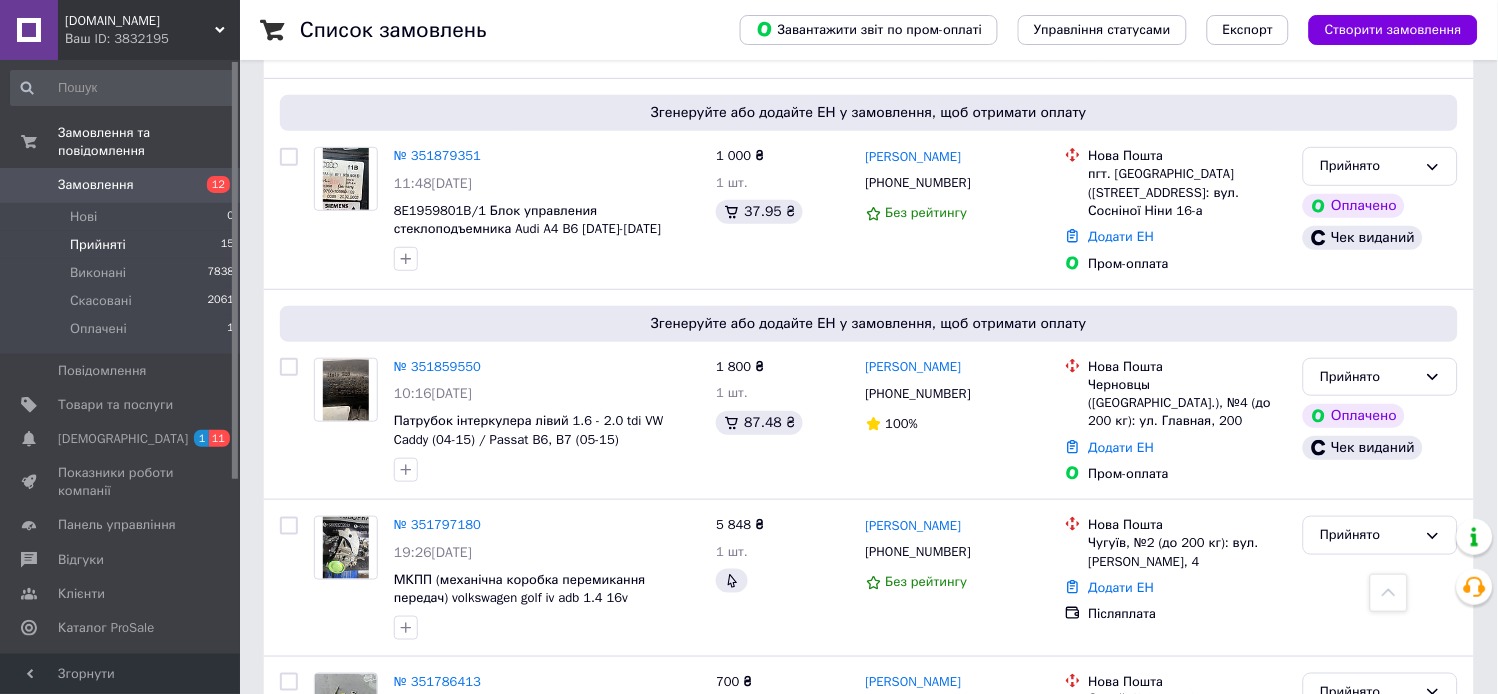 scroll, scrollTop: 1826, scrollLeft: 0, axis: vertical 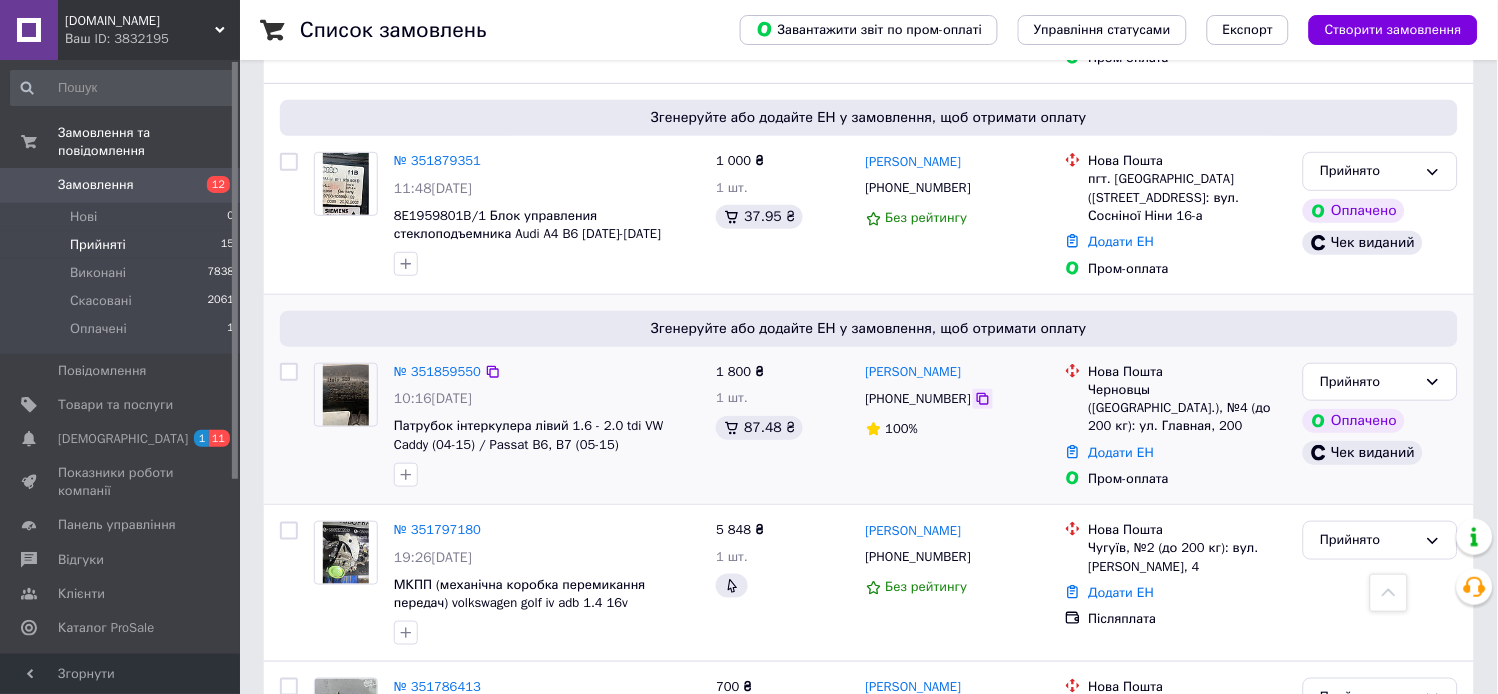 click 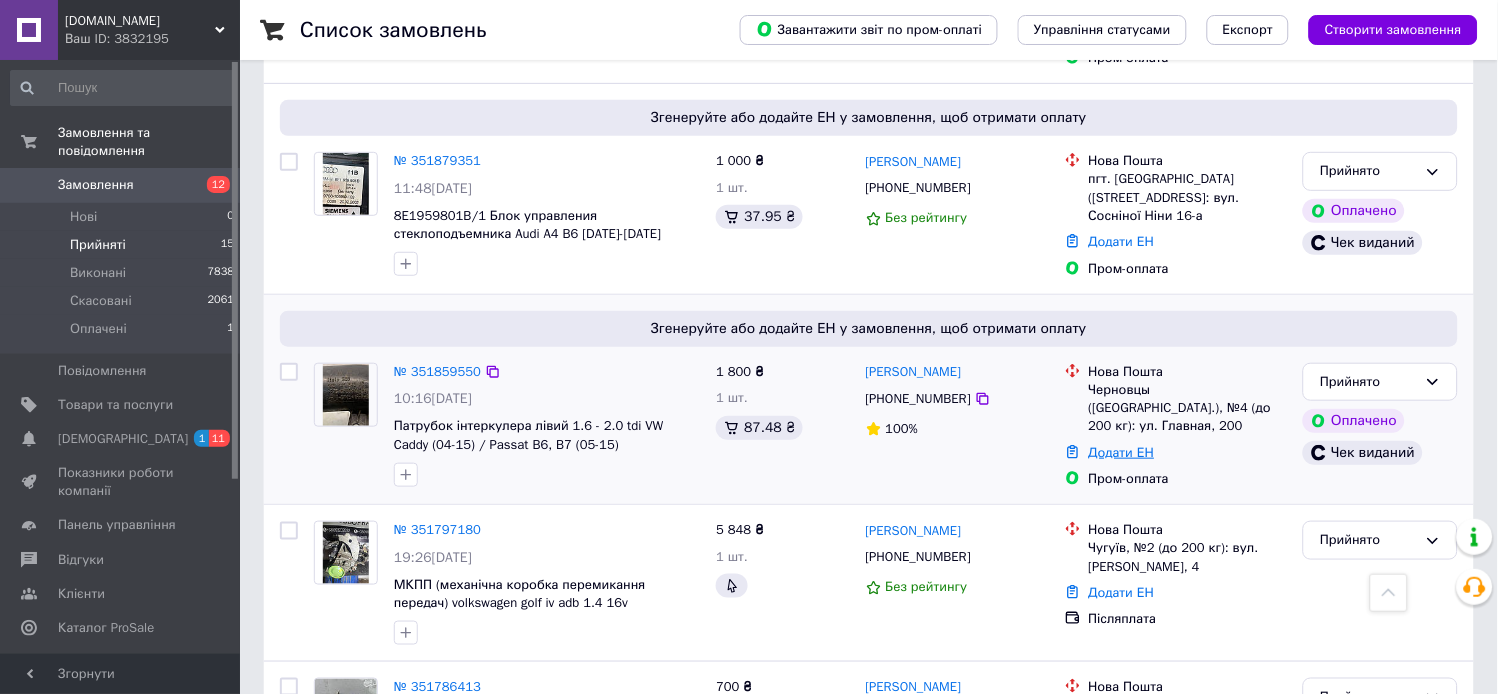 click on "Додати ЕН" at bounding box center [1122, 452] 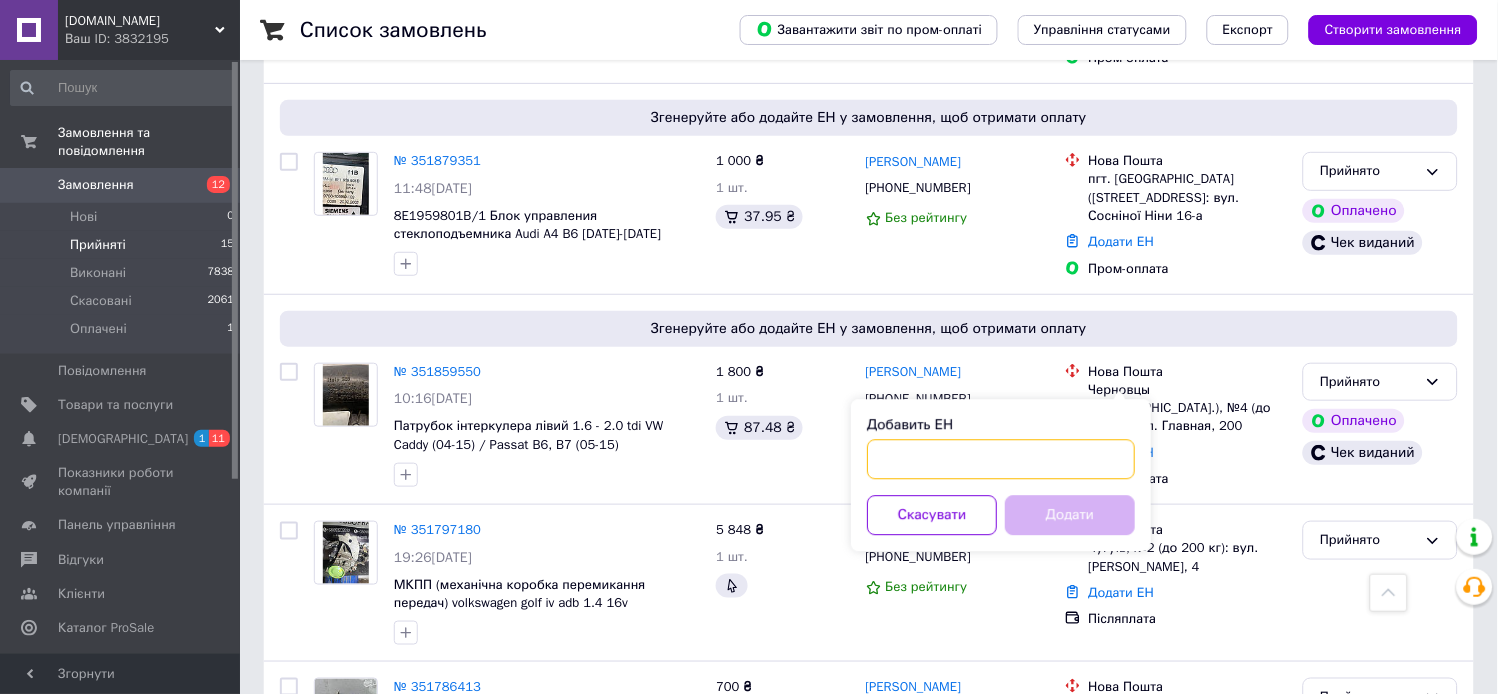 click on "Добавить ЕН" at bounding box center (1001, 460) 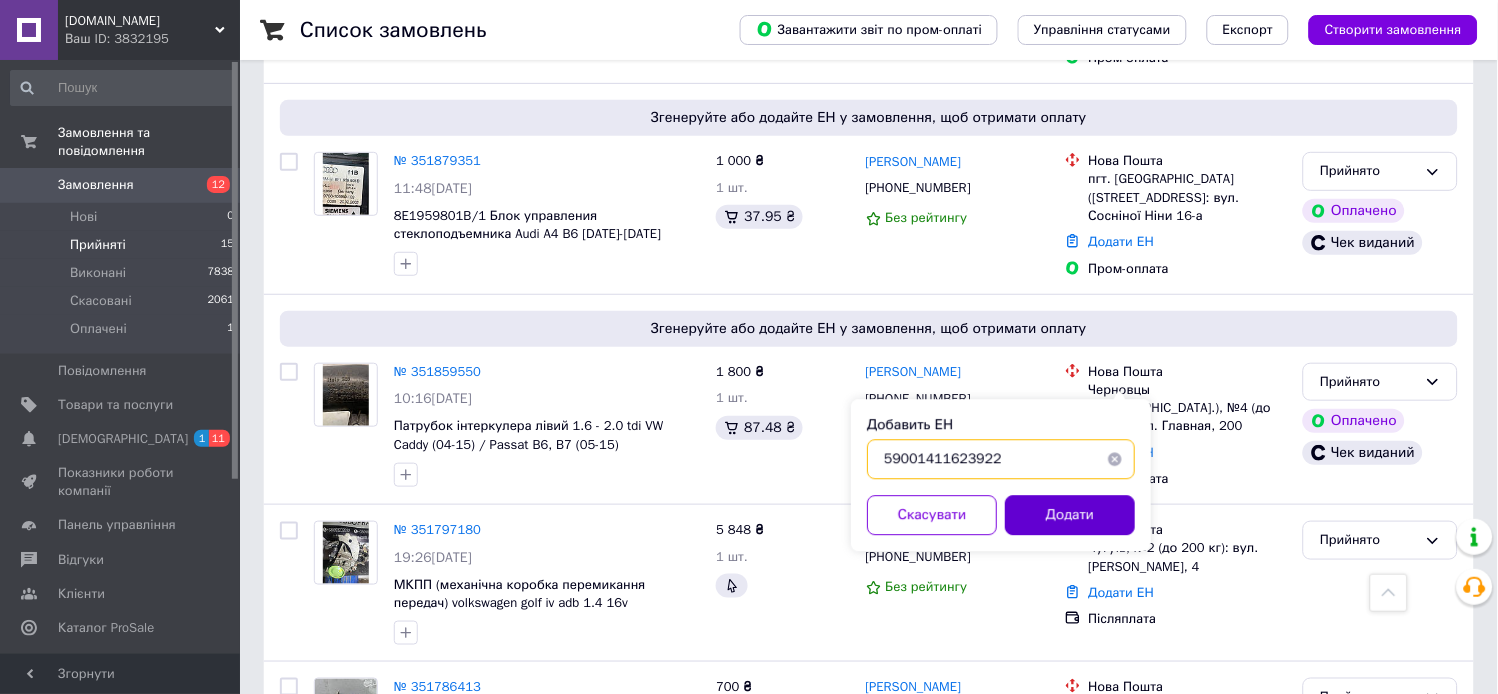 type on "59001411623922" 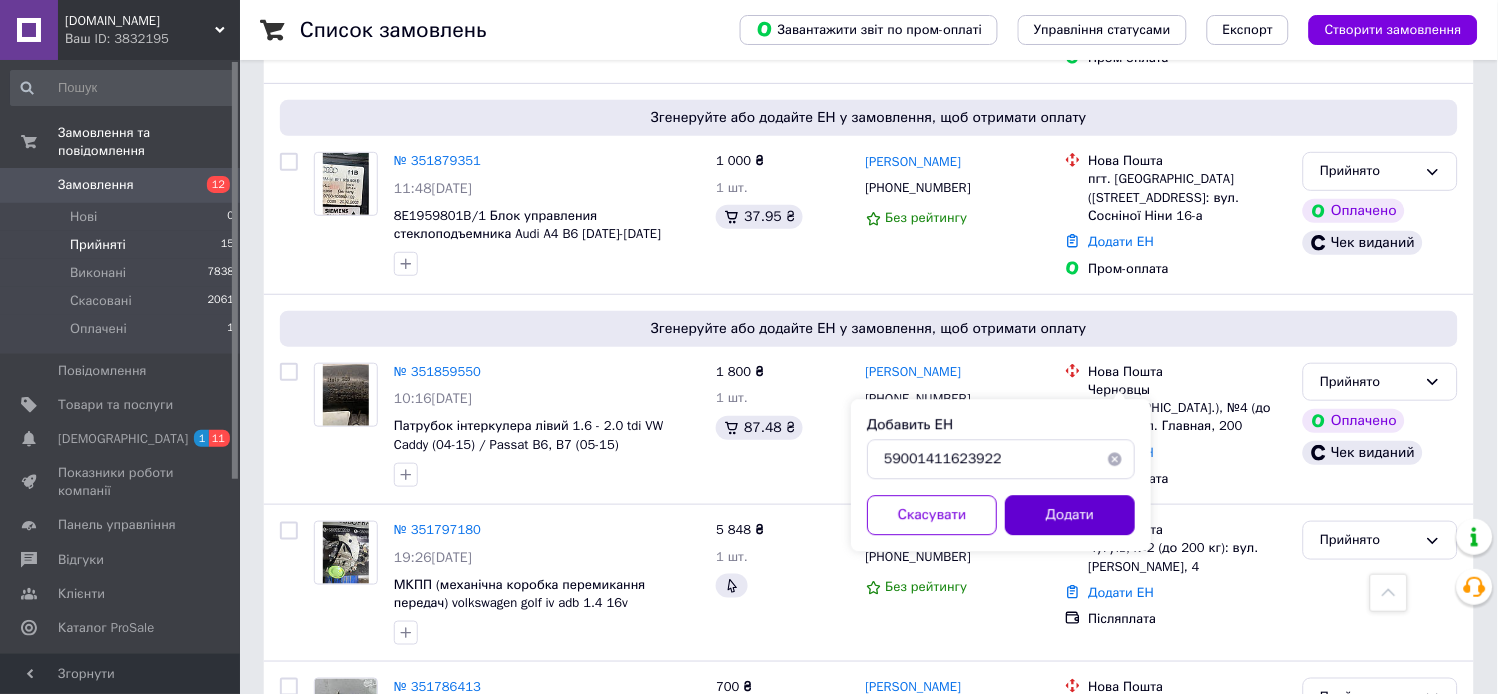 click on "Додати" at bounding box center (1070, 516) 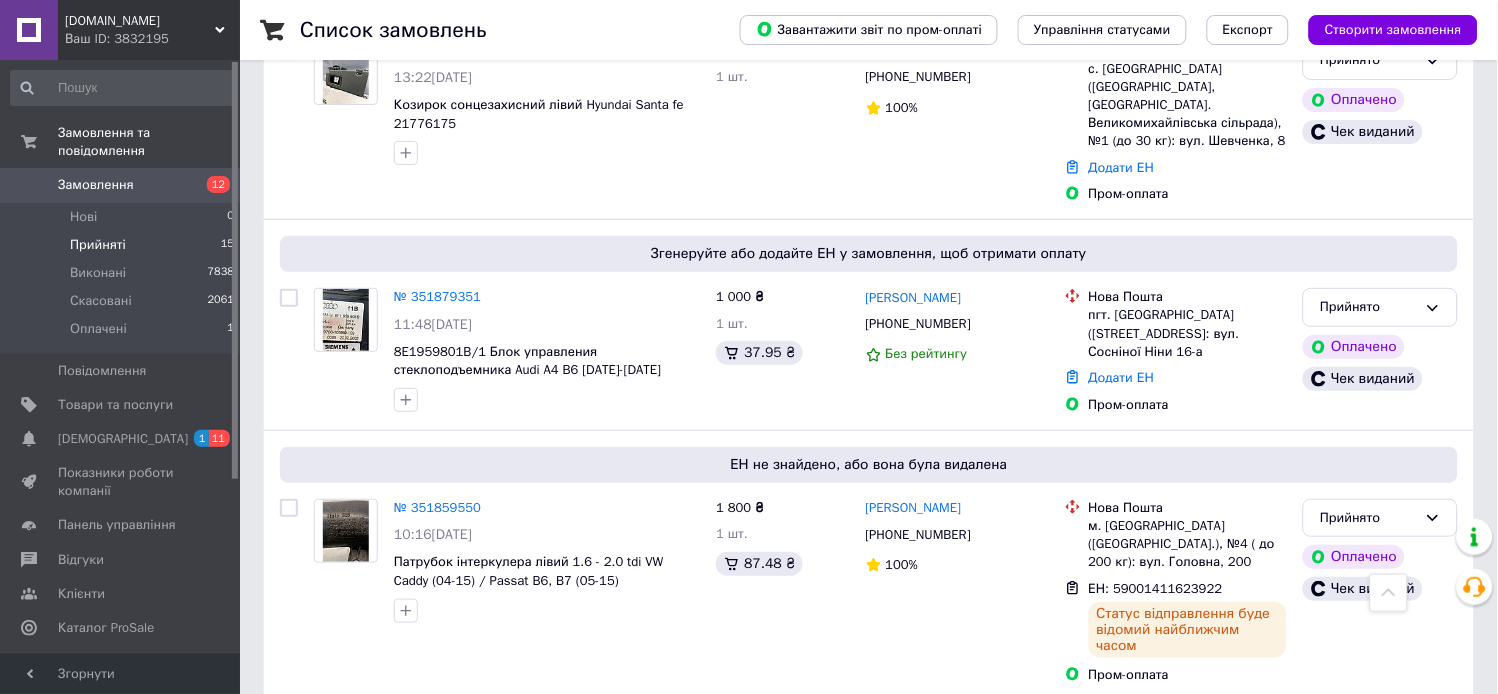 scroll, scrollTop: 1667, scrollLeft: 0, axis: vertical 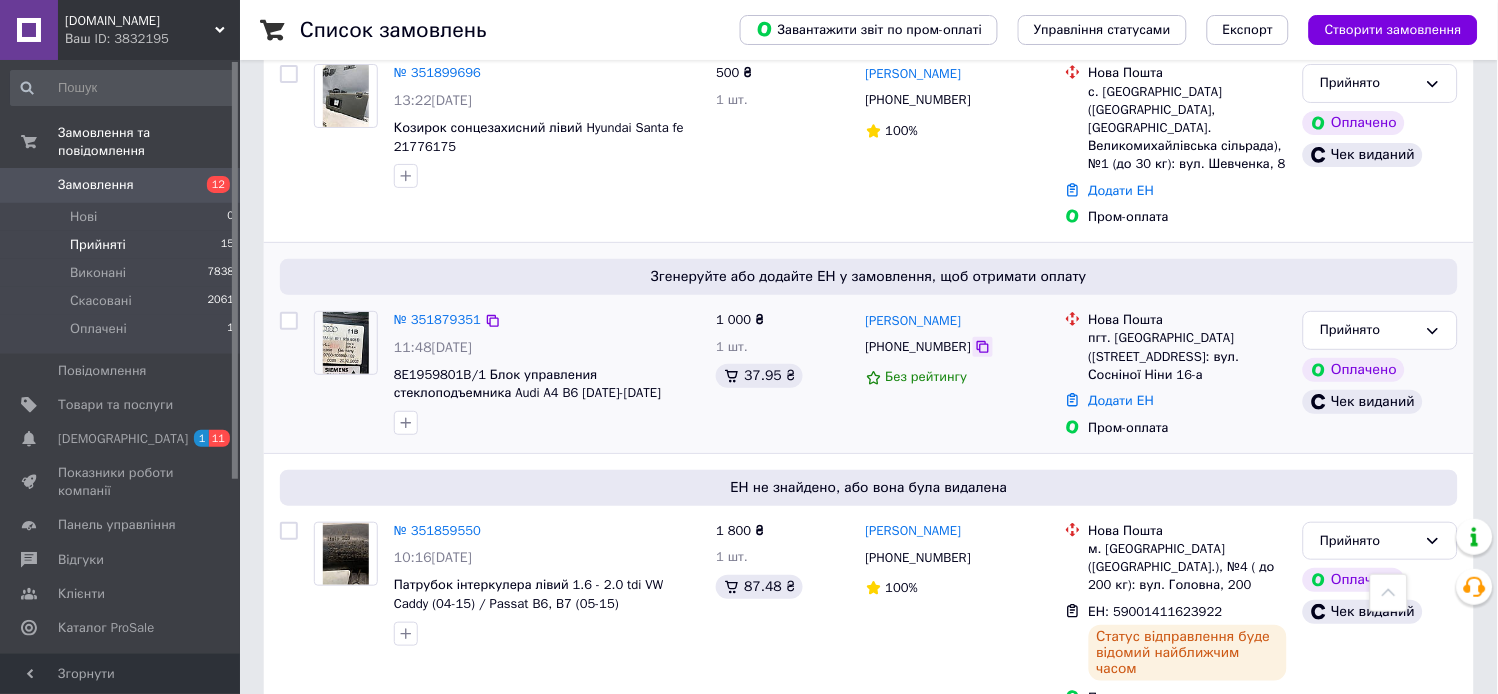 click 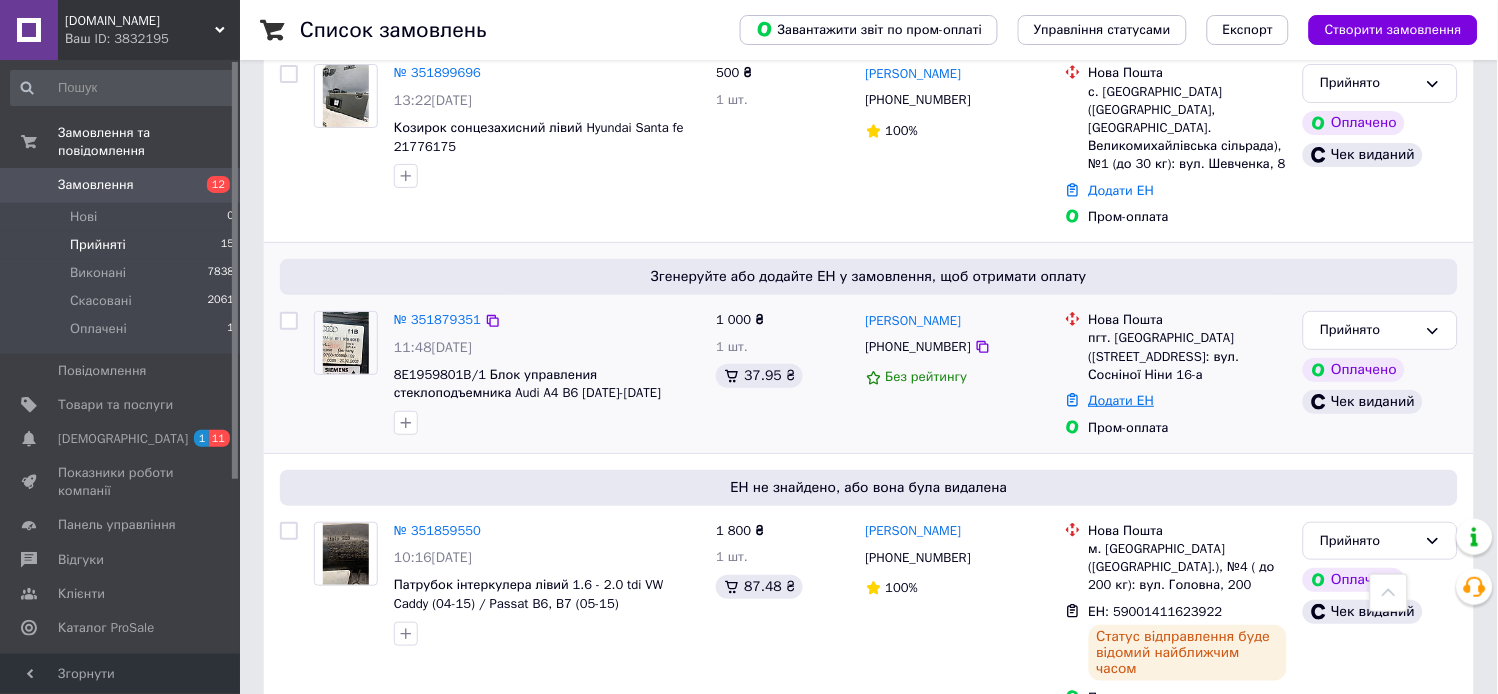 click on "Додати ЕН" at bounding box center (1122, 400) 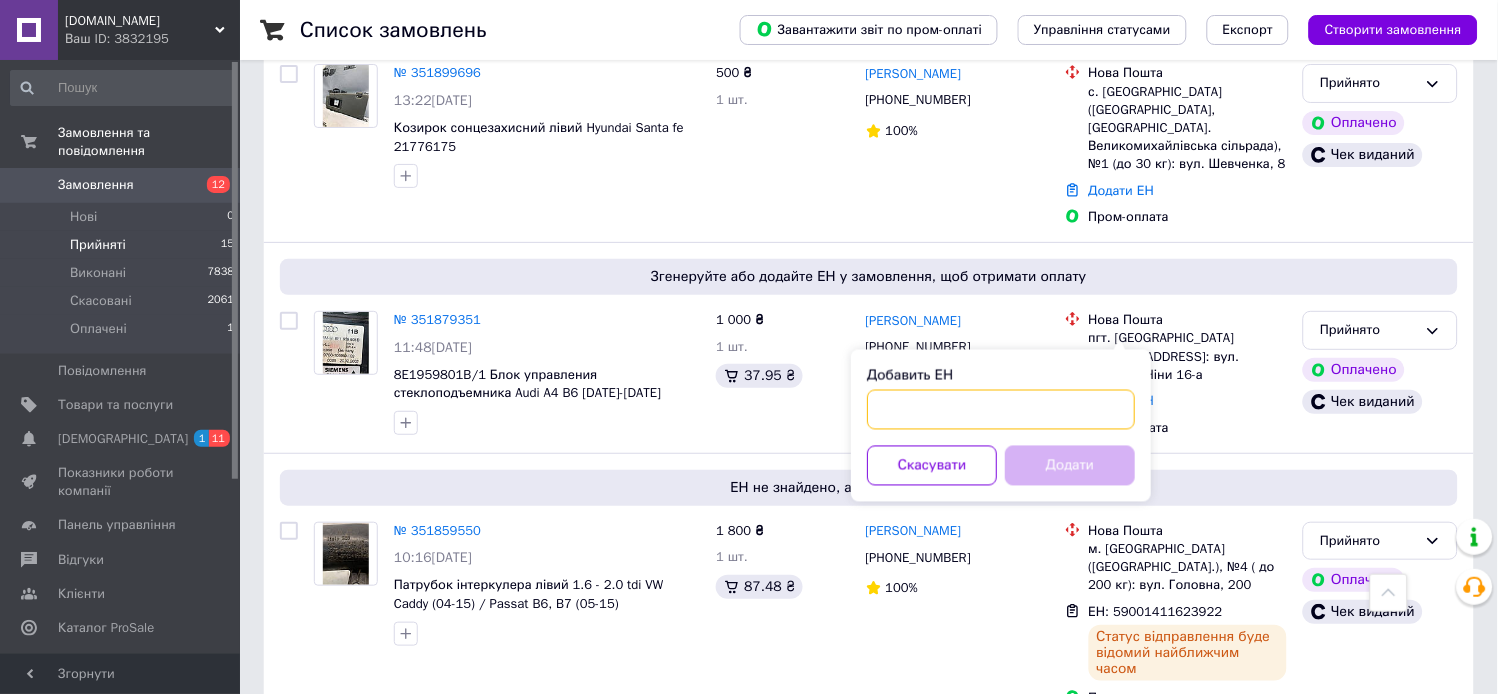 click on "Добавить ЕН" at bounding box center (1001, 410) 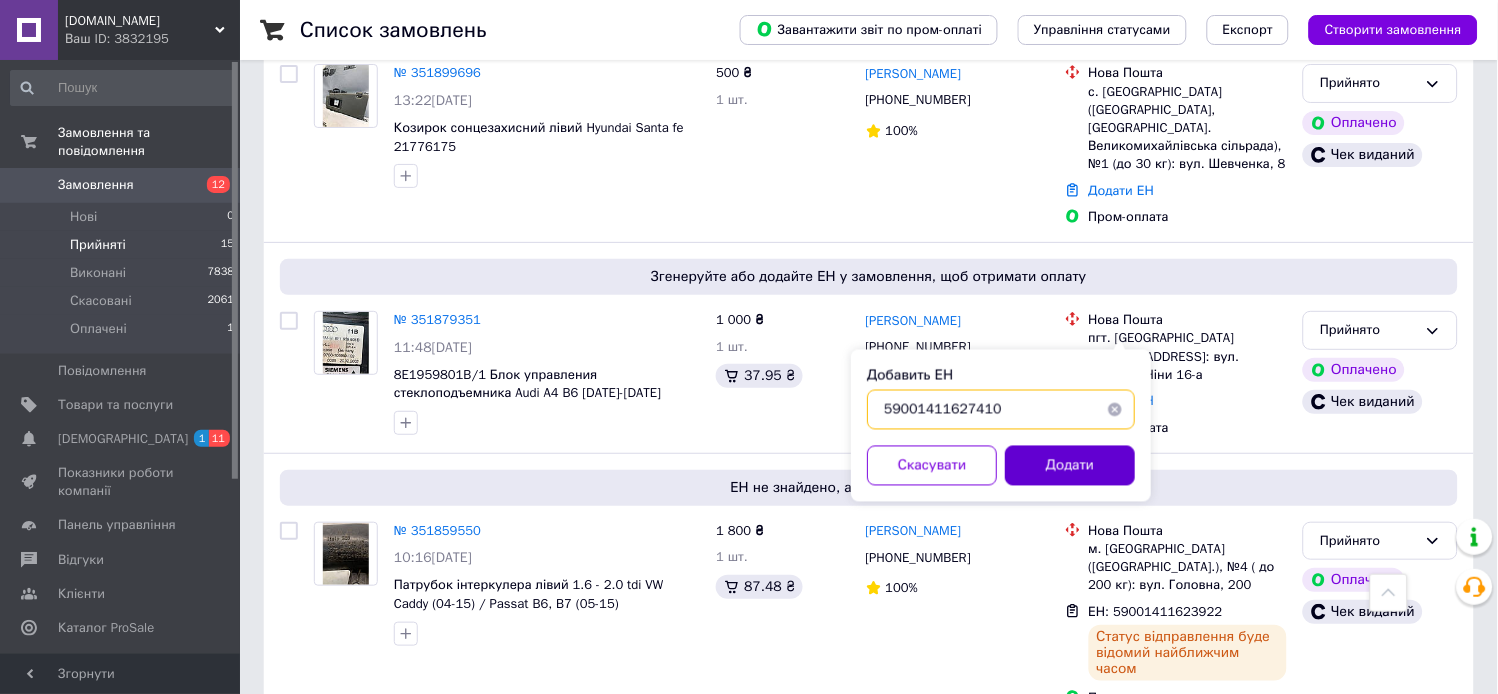 type on "59001411627410" 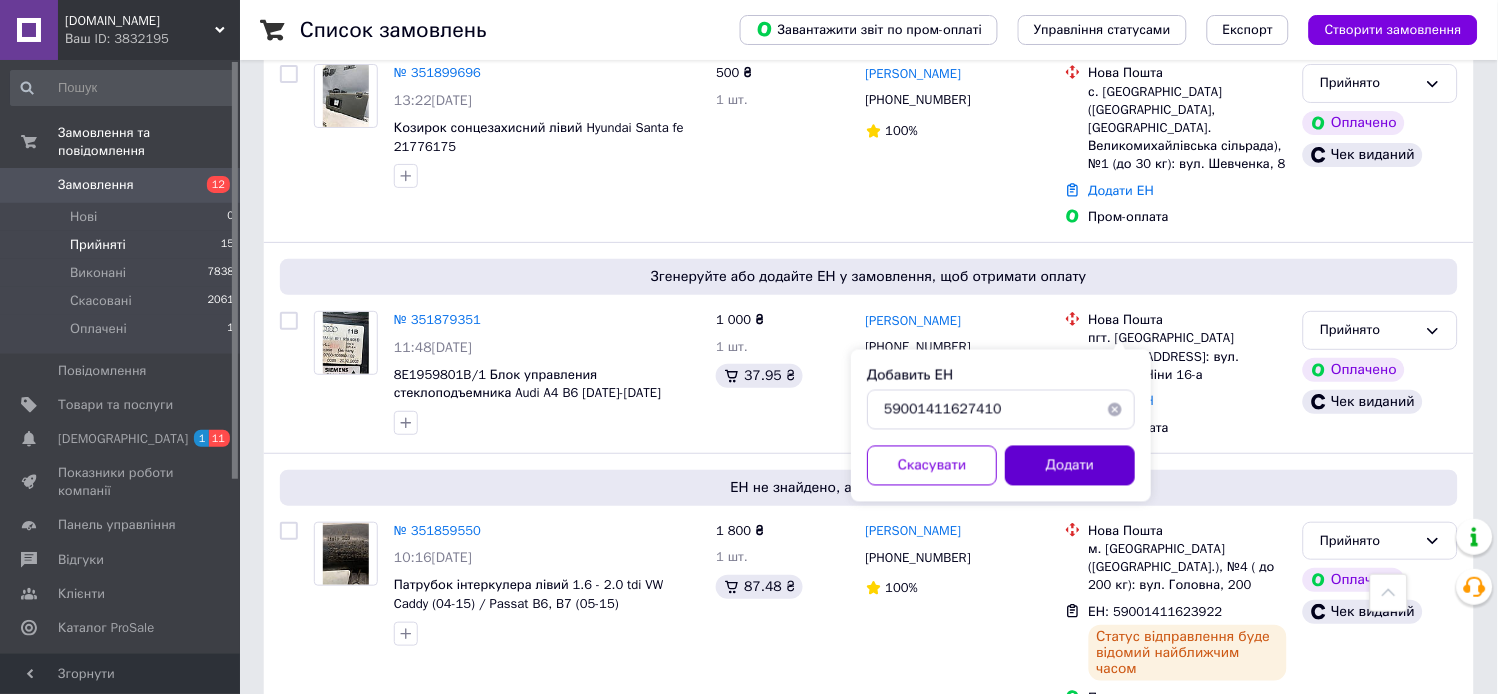 click on "Додати" at bounding box center [1070, 466] 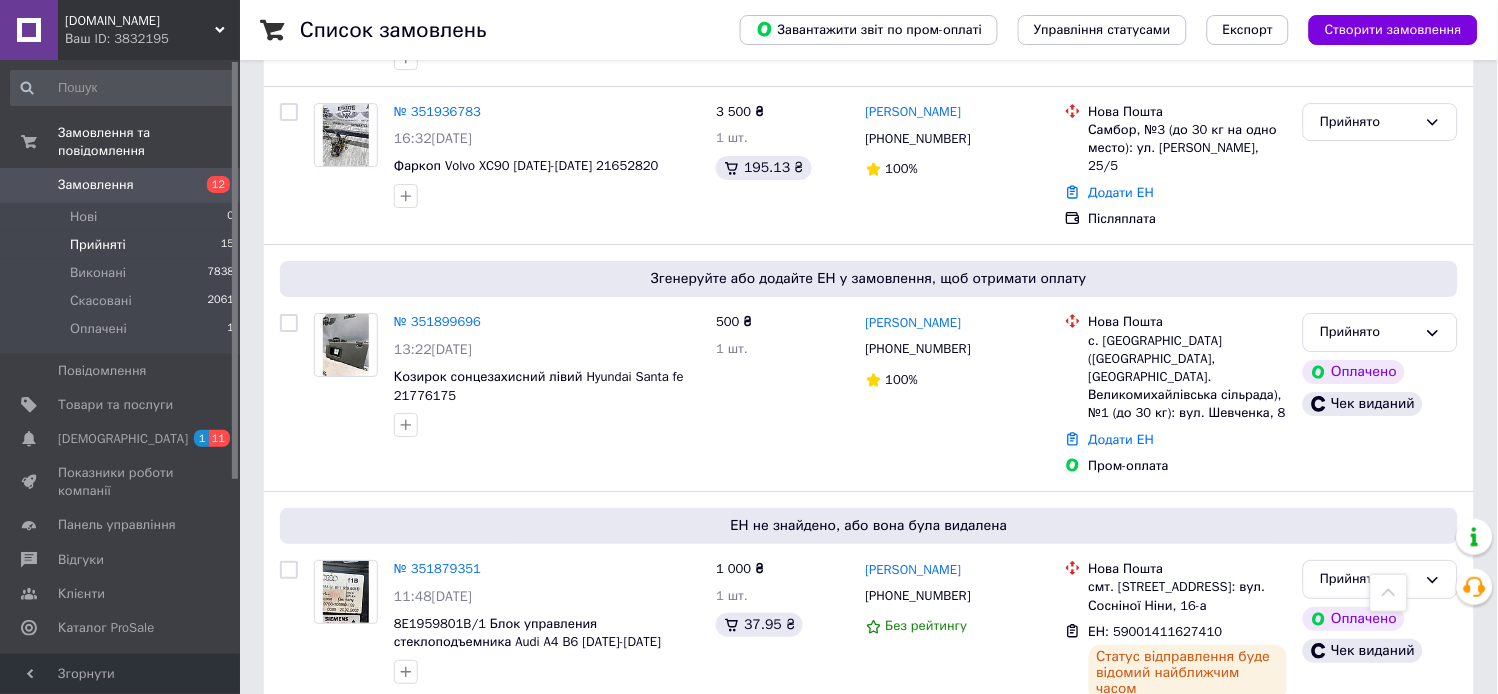 scroll, scrollTop: 1413, scrollLeft: 0, axis: vertical 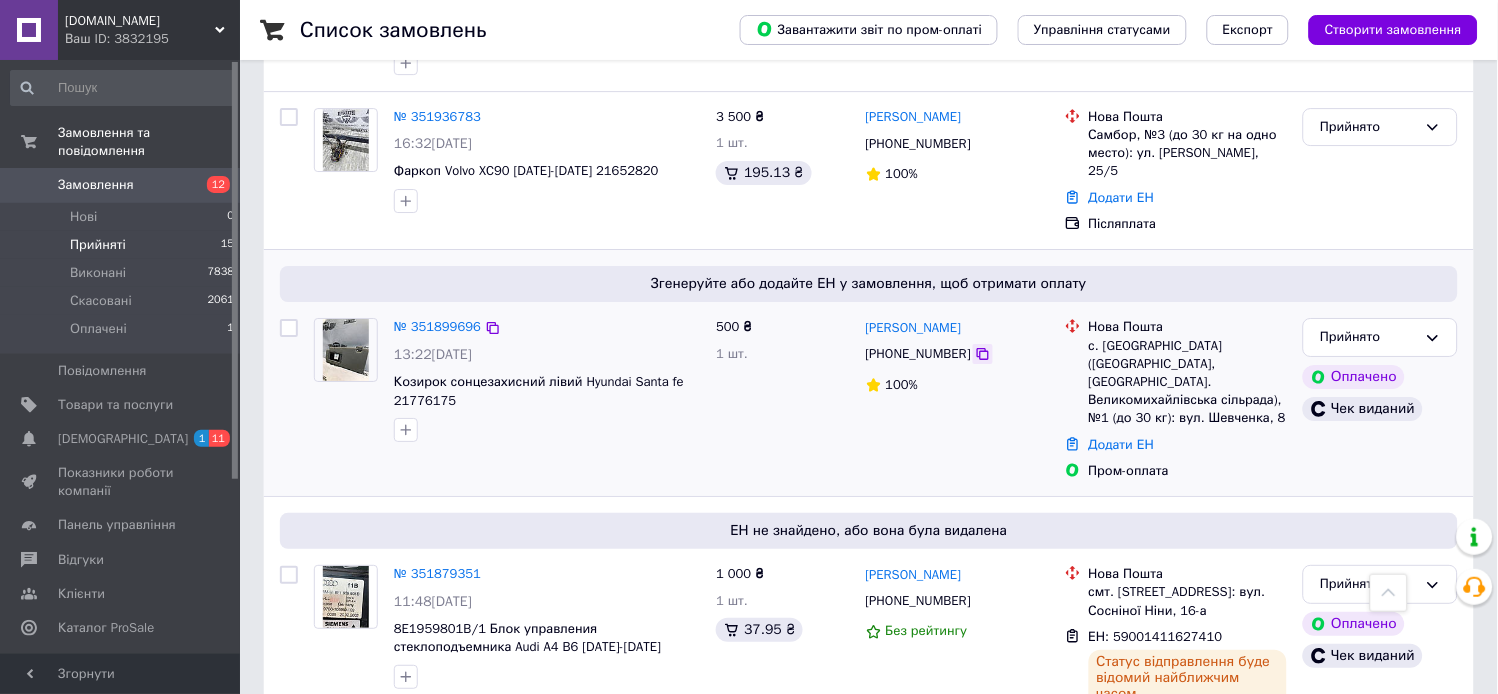click 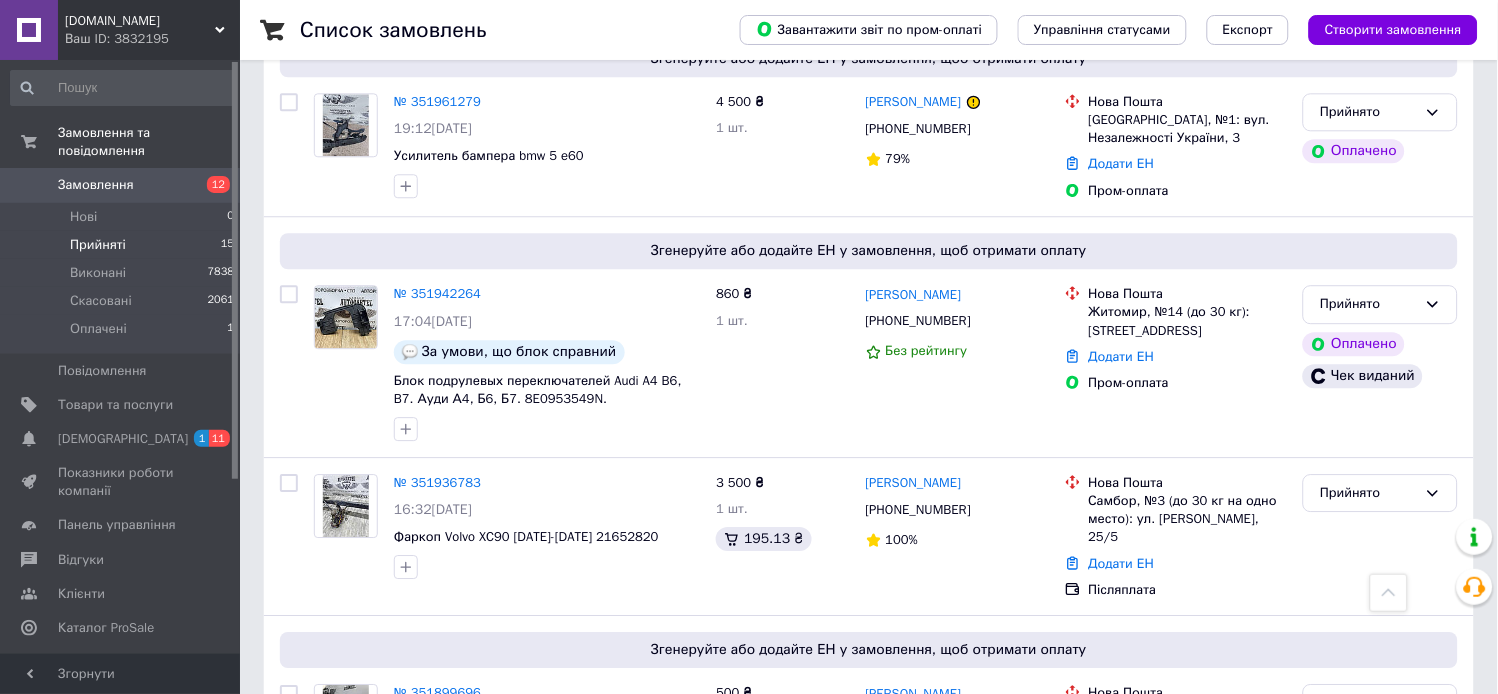 scroll, scrollTop: 1031, scrollLeft: 0, axis: vertical 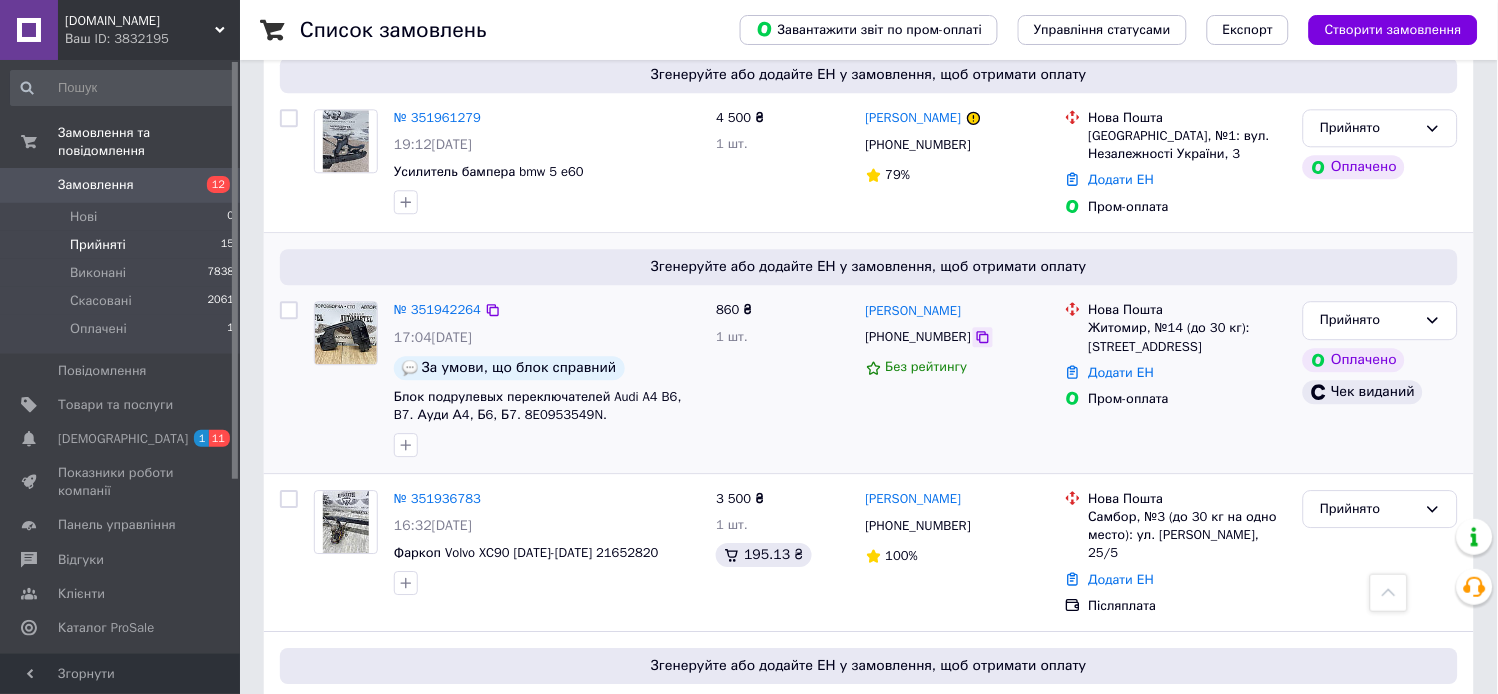 click 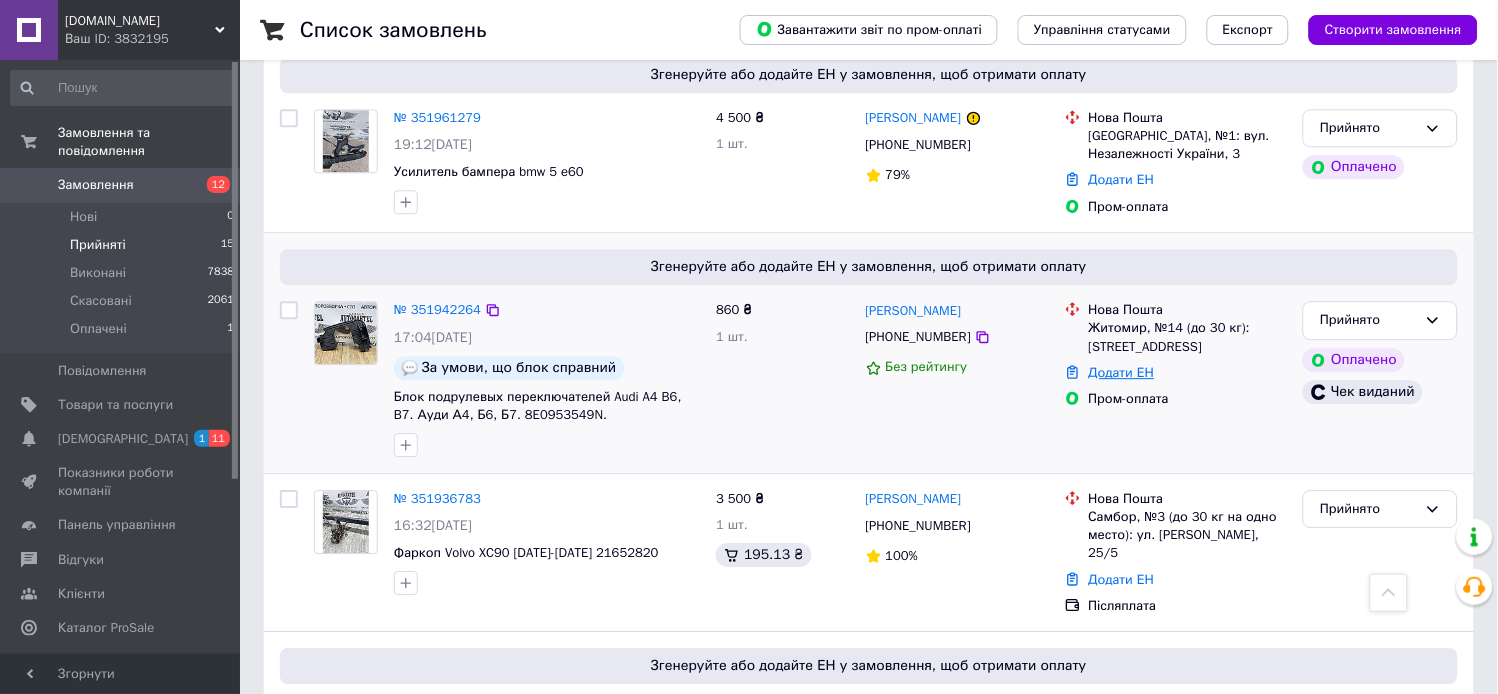 click on "Додати ЕН" at bounding box center [1122, 372] 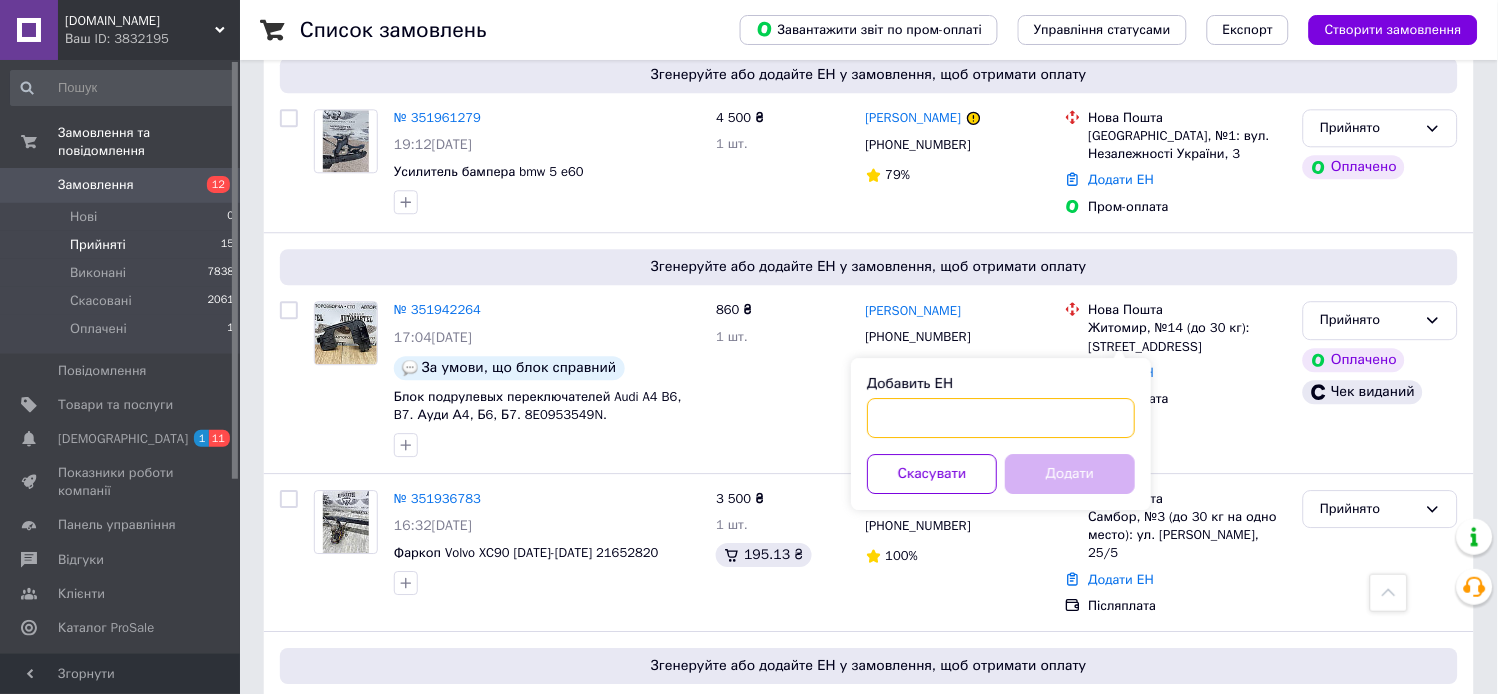 click on "Добавить ЕН" at bounding box center (1001, 418) 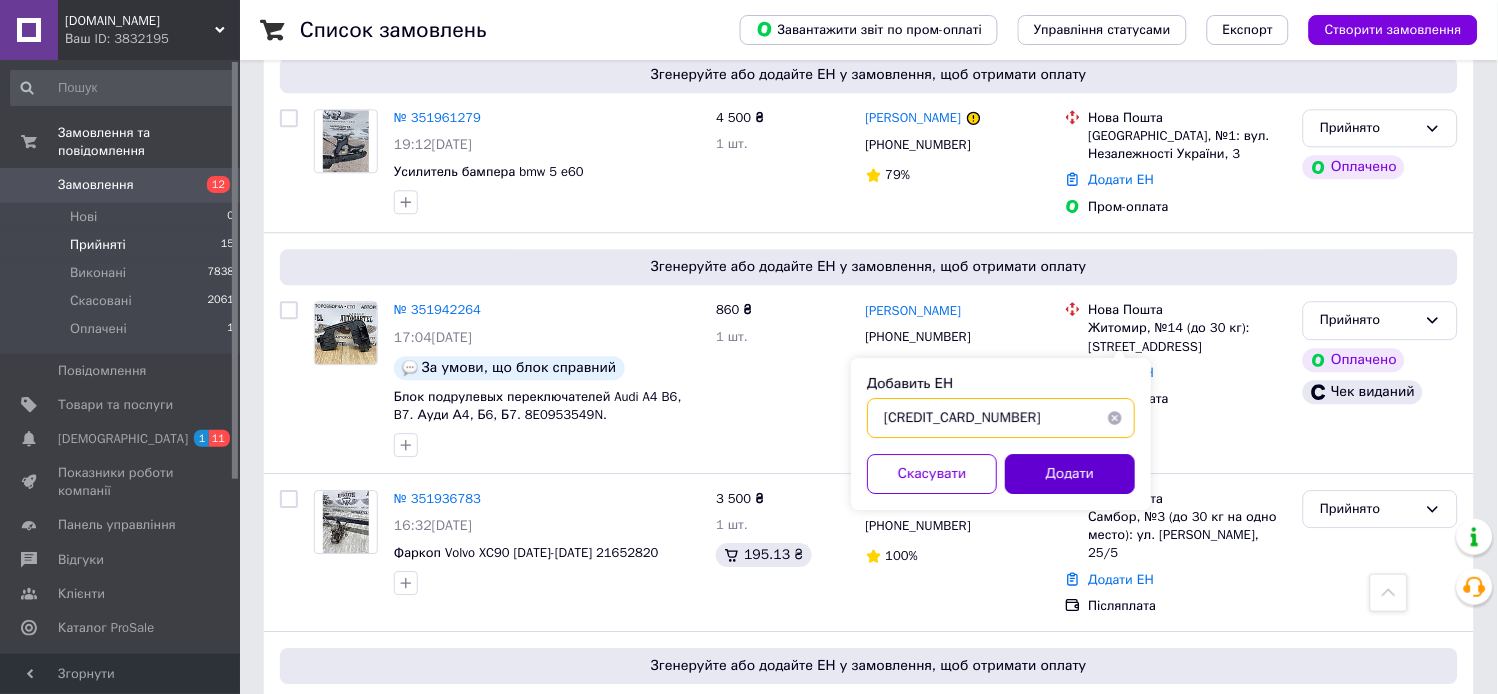 type on "[CREDIT_CARD_NUMBER]" 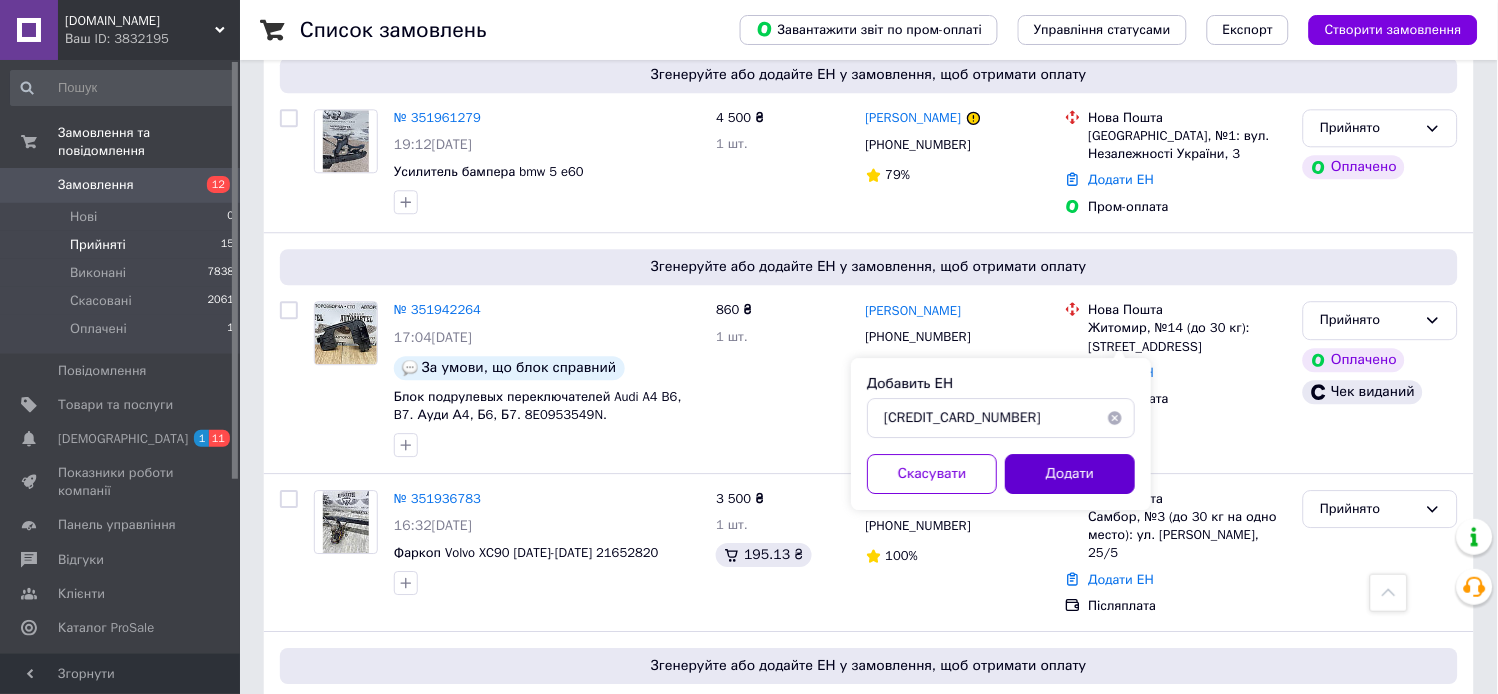 click on "Додати" at bounding box center (1070, 474) 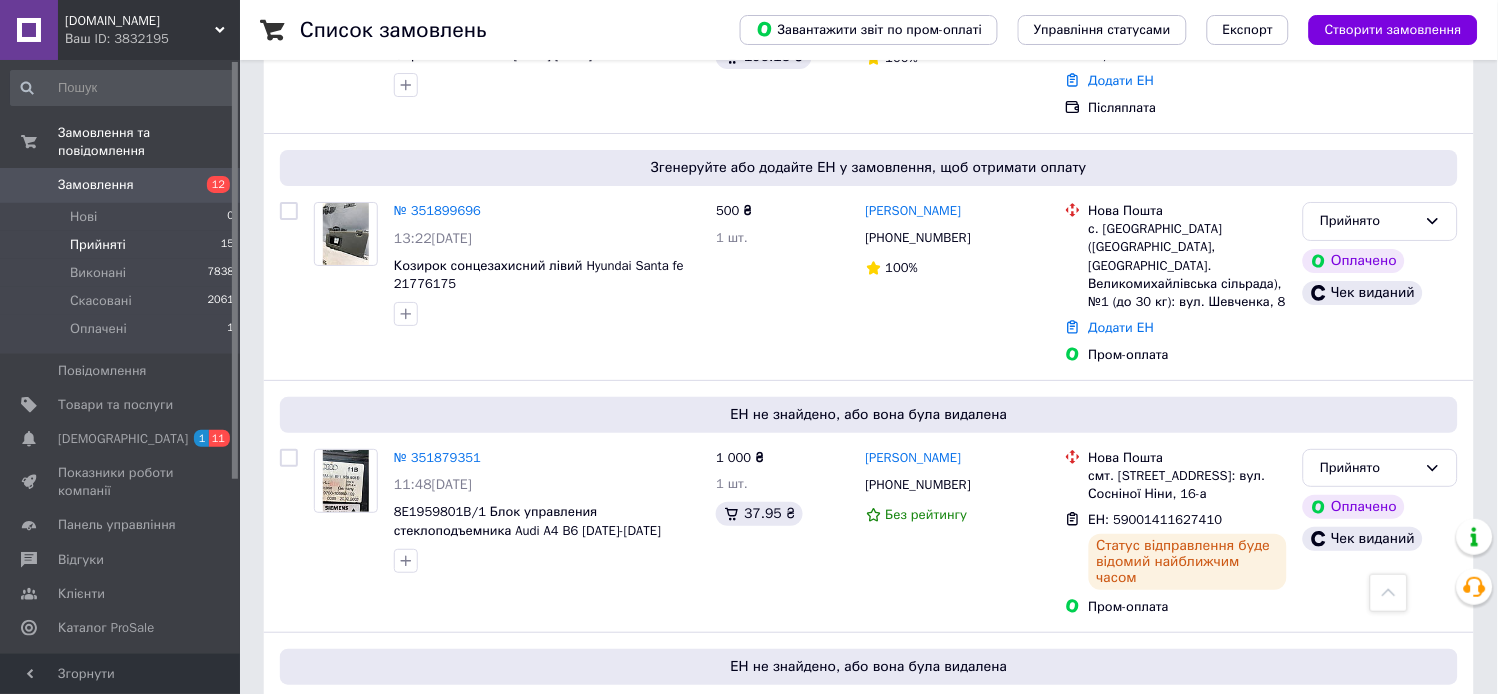 scroll, scrollTop: 1524, scrollLeft: 0, axis: vertical 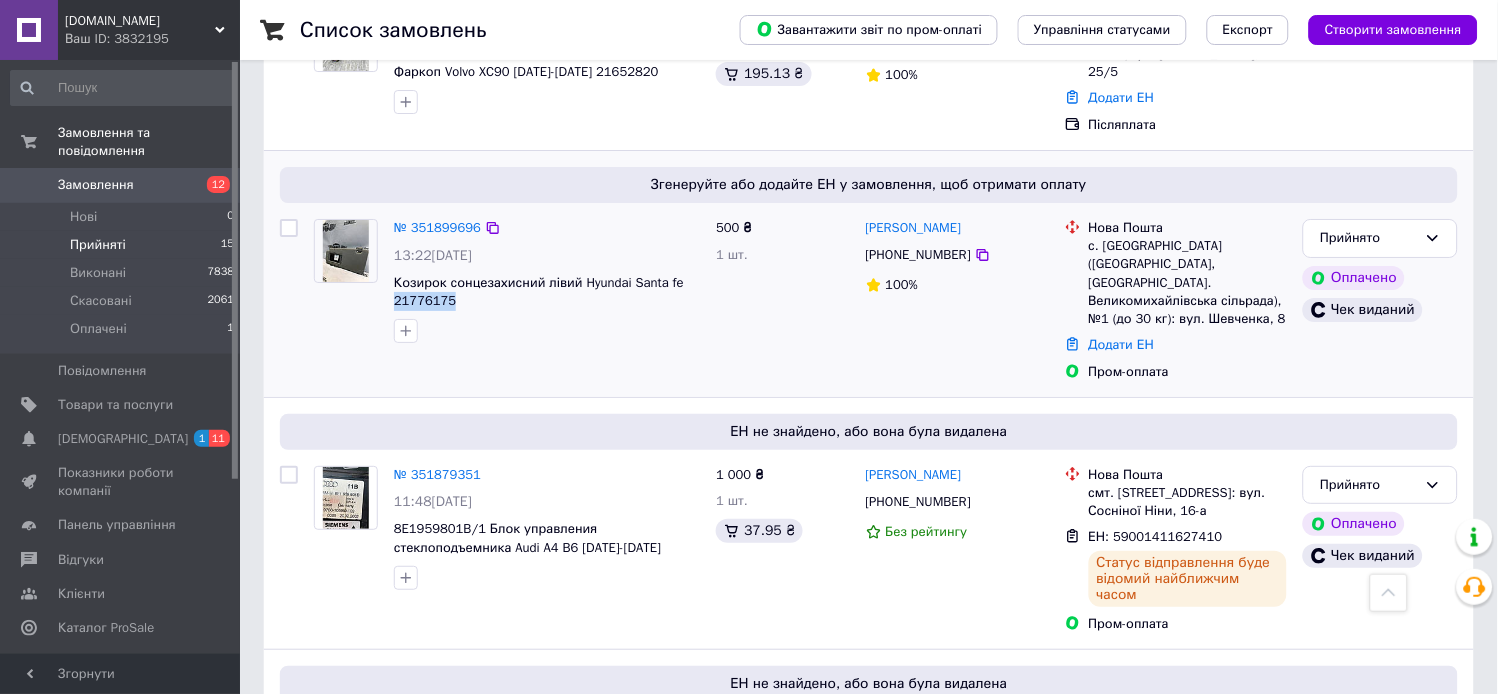 drag, startPoint x: 465, startPoint y: 243, endPoint x: 392, endPoint y: 246, distance: 73.061615 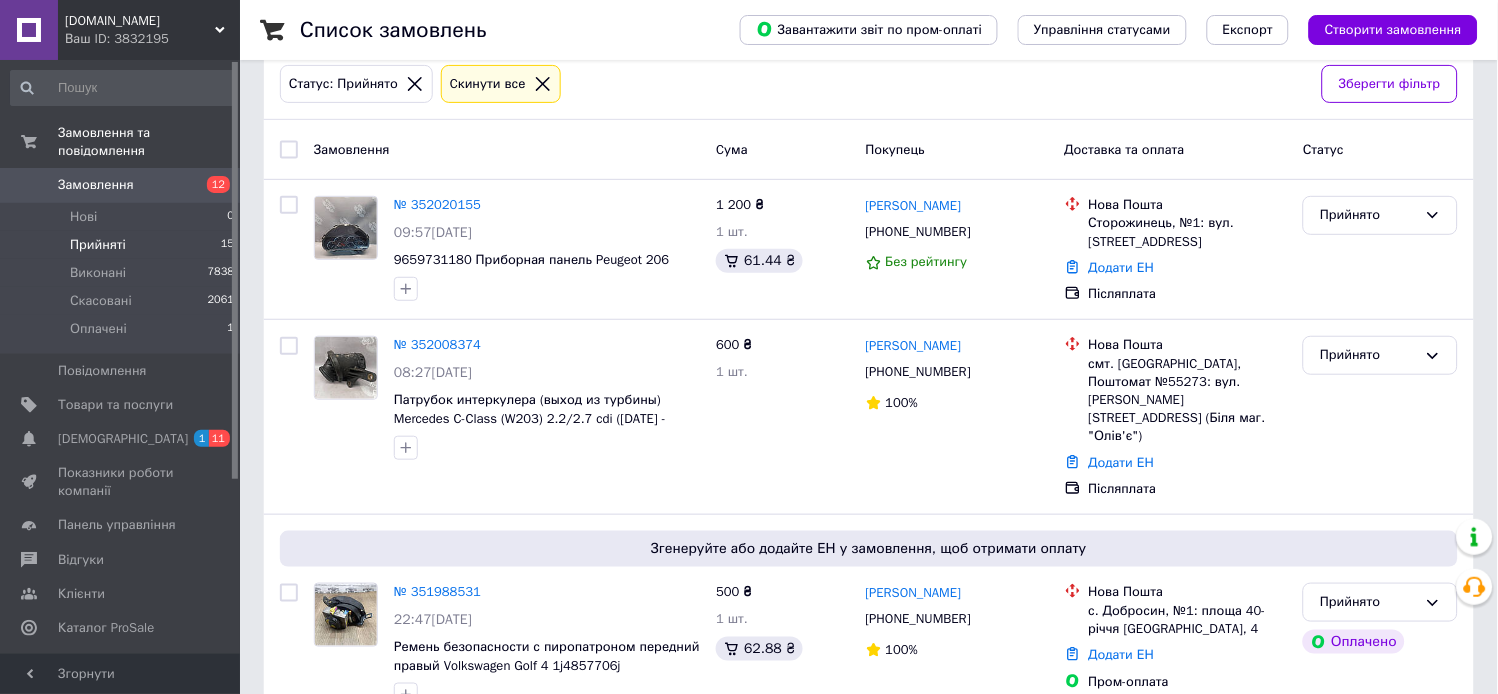 scroll, scrollTop: 0, scrollLeft: 0, axis: both 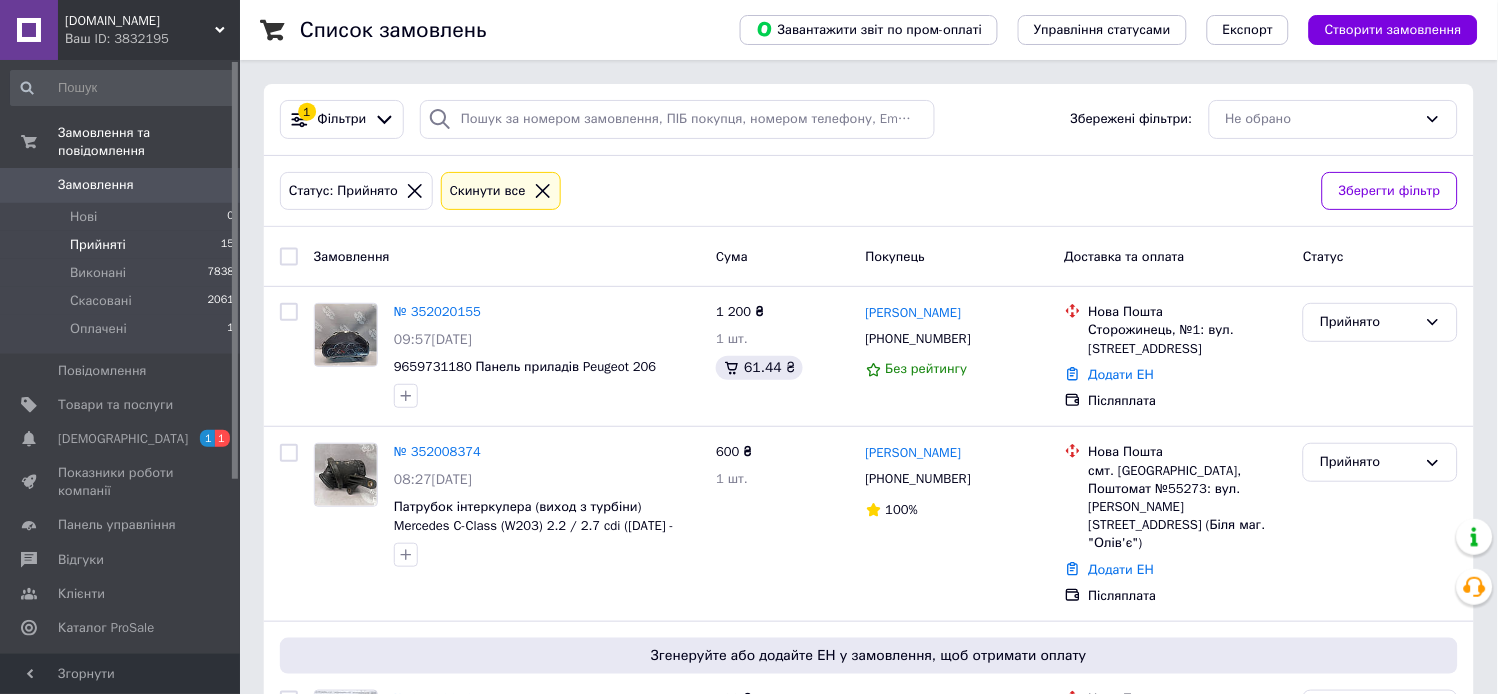 click on "Замовлення 0" at bounding box center (123, 185) 